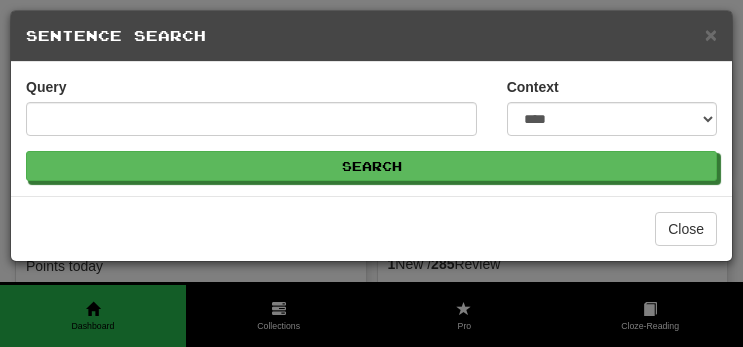 select on "****" 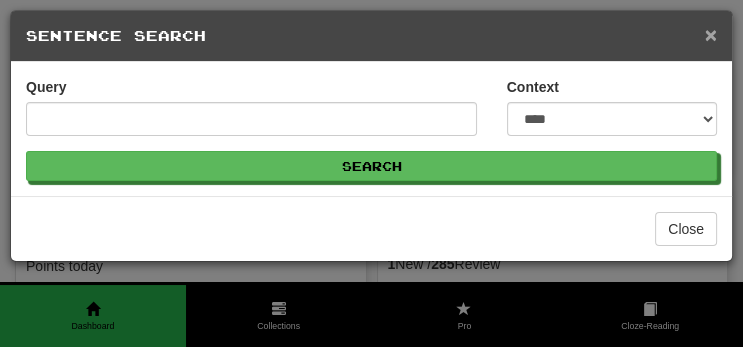 click on "×" at bounding box center [711, 34] 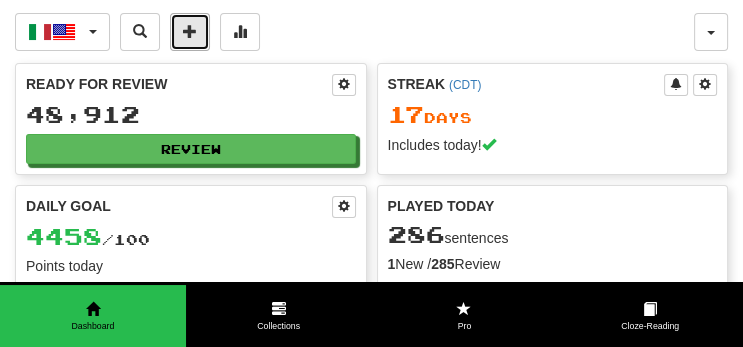 click at bounding box center (190, 31) 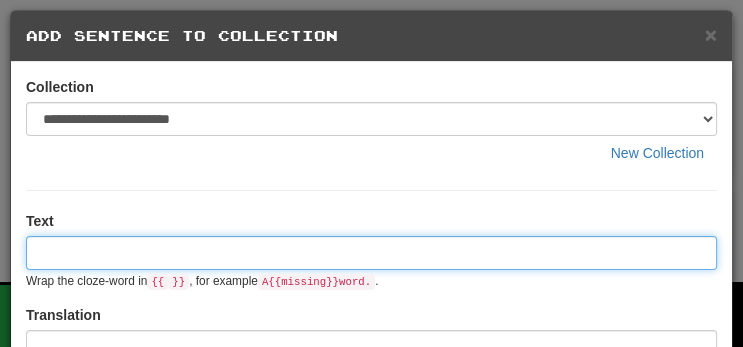 click at bounding box center [371, 253] 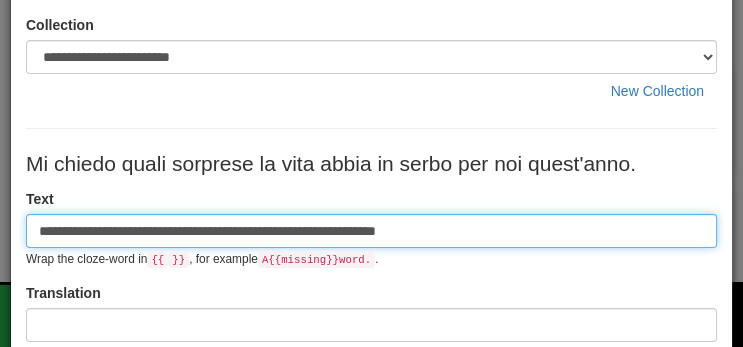 scroll, scrollTop: 65, scrollLeft: 0, axis: vertical 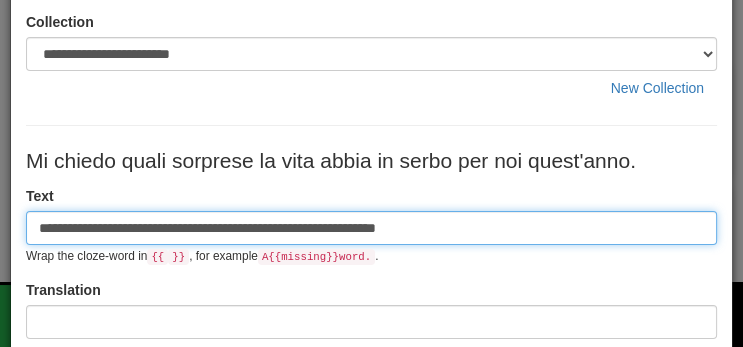 click on "**********" at bounding box center [371, 228] 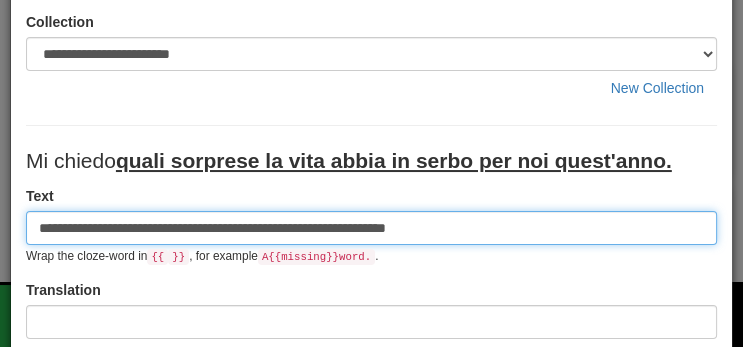 click on "**********" at bounding box center (371, 228) 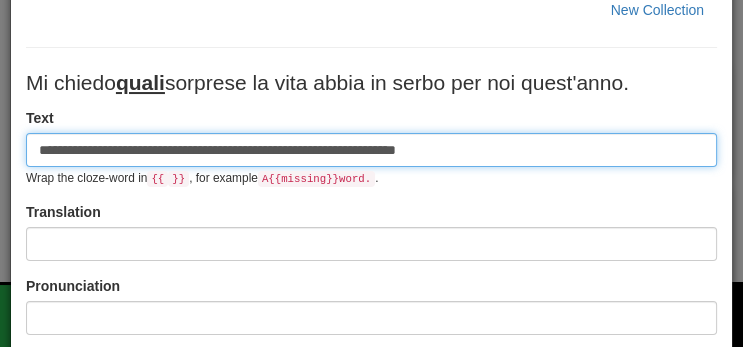 scroll, scrollTop: 166, scrollLeft: 0, axis: vertical 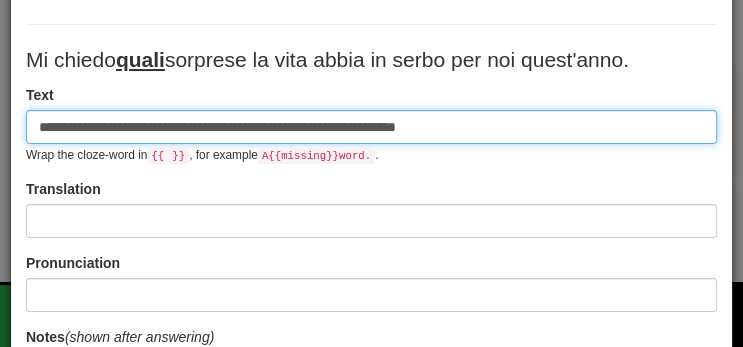 type on "**********" 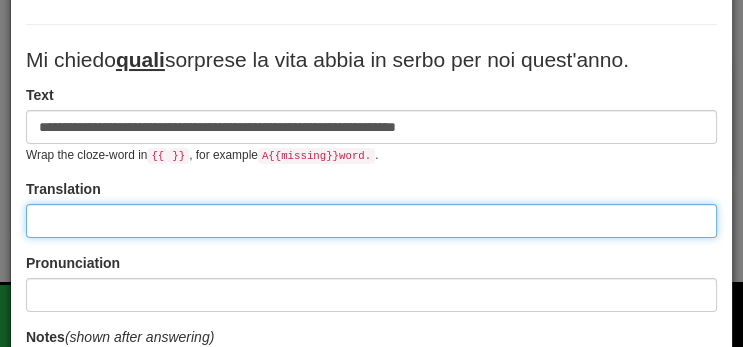 click at bounding box center [371, 221] 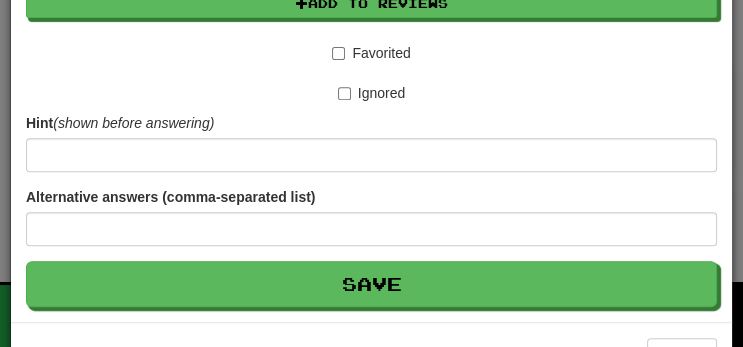 scroll, scrollTop: 623, scrollLeft: 0, axis: vertical 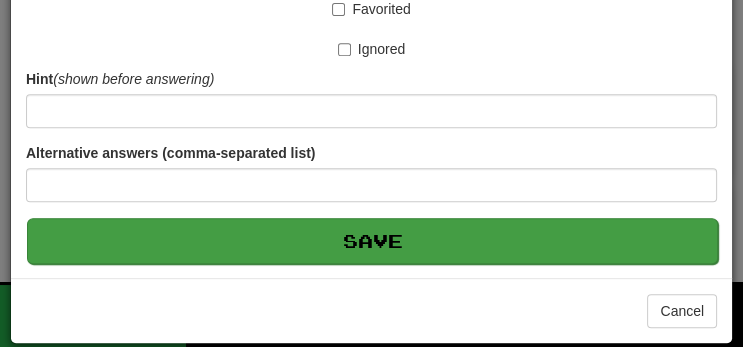 type on "**********" 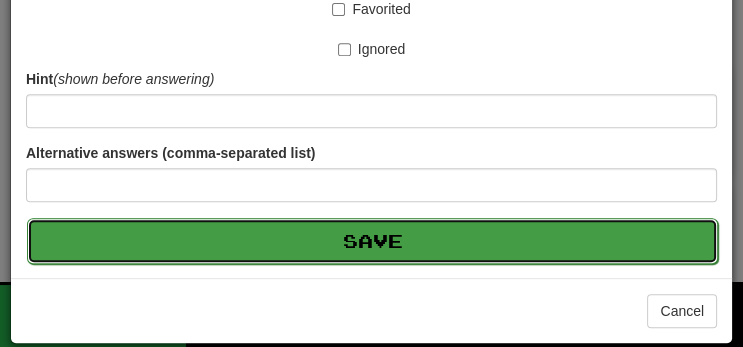 click on "Save" at bounding box center [372, 241] 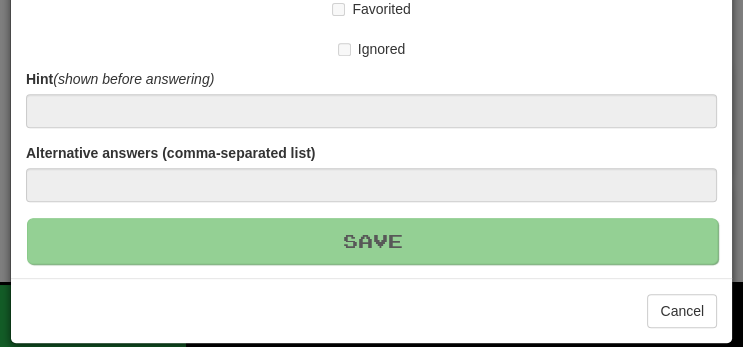 type 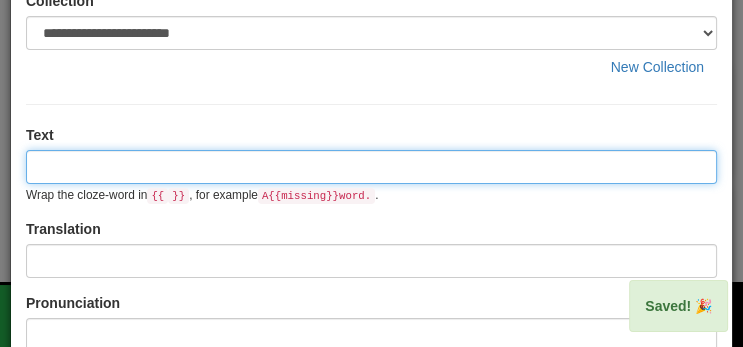scroll, scrollTop: 0, scrollLeft: 0, axis: both 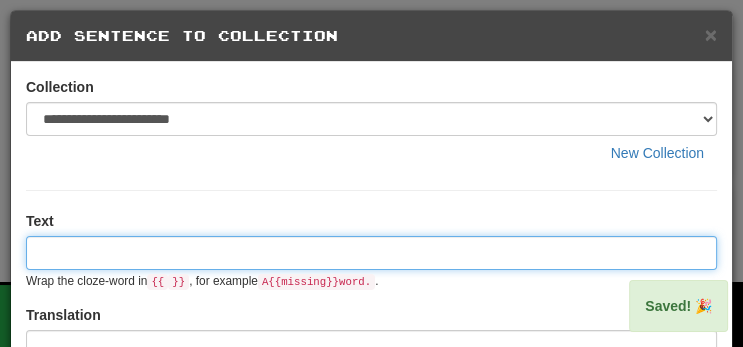 click at bounding box center [371, 253] 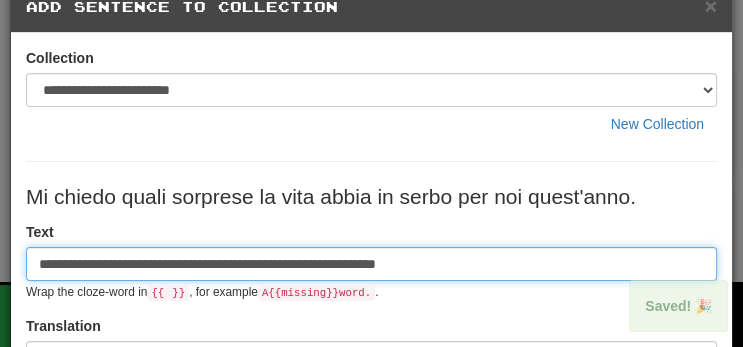 scroll, scrollTop: 31, scrollLeft: 0, axis: vertical 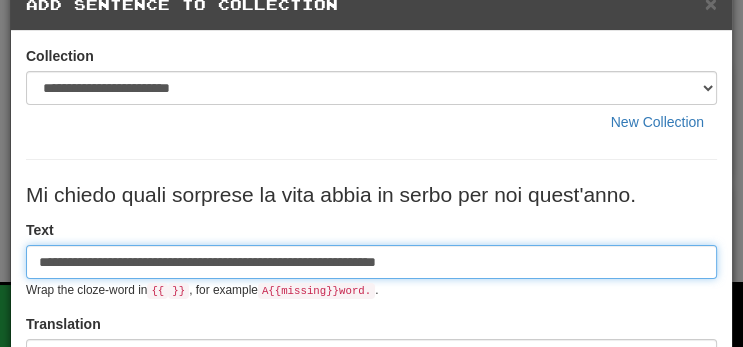 click on "**********" at bounding box center [371, 262] 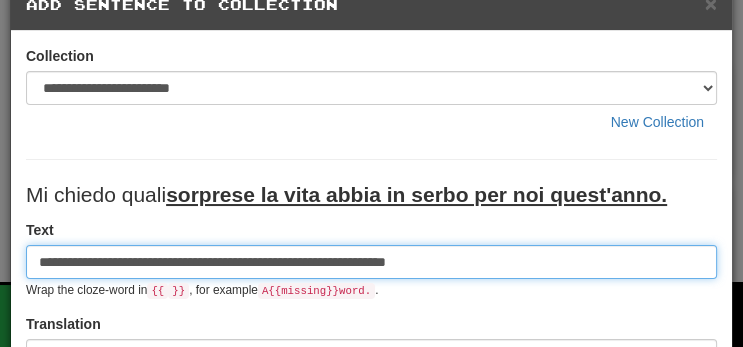click on "**********" at bounding box center [371, 262] 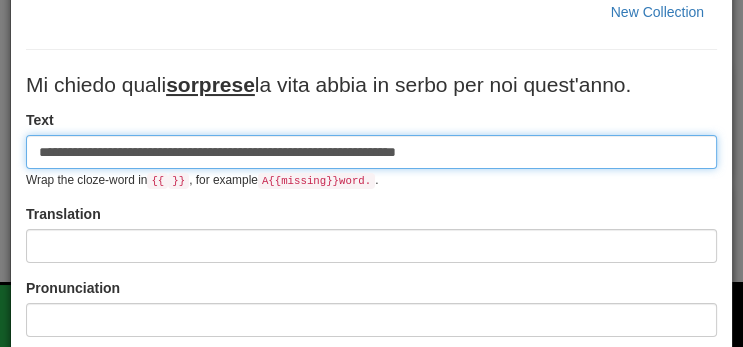 scroll, scrollTop: 144, scrollLeft: 0, axis: vertical 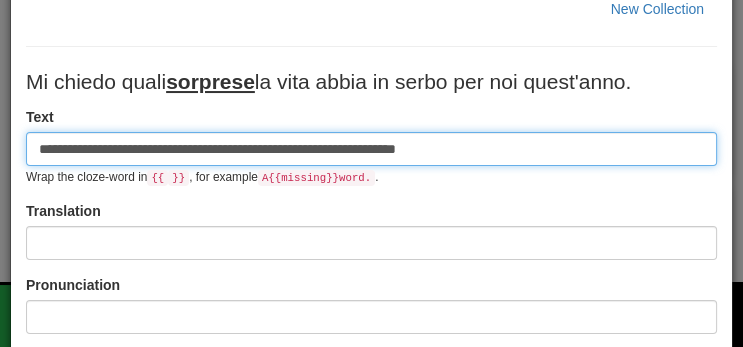 type on "**********" 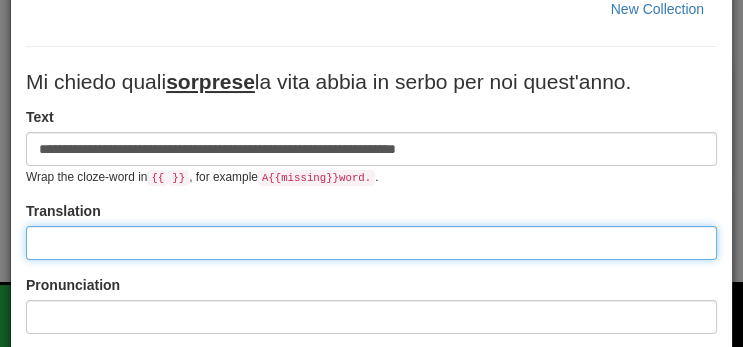 click at bounding box center [371, 243] 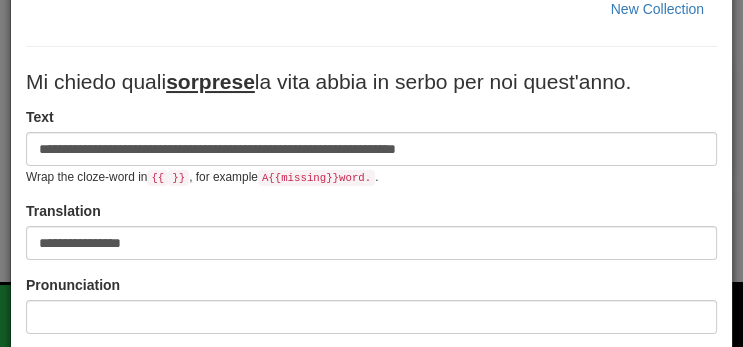 click on "**********" at bounding box center (371, 337) 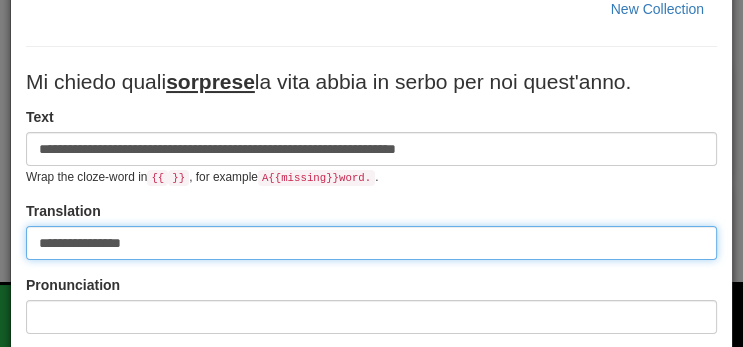 click on "**********" at bounding box center [371, 243] 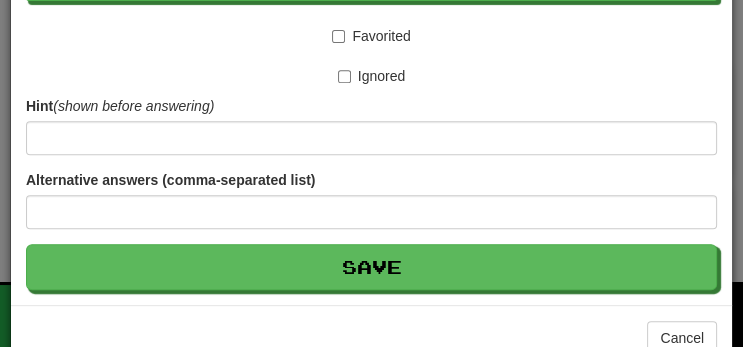 scroll, scrollTop: 623, scrollLeft: 0, axis: vertical 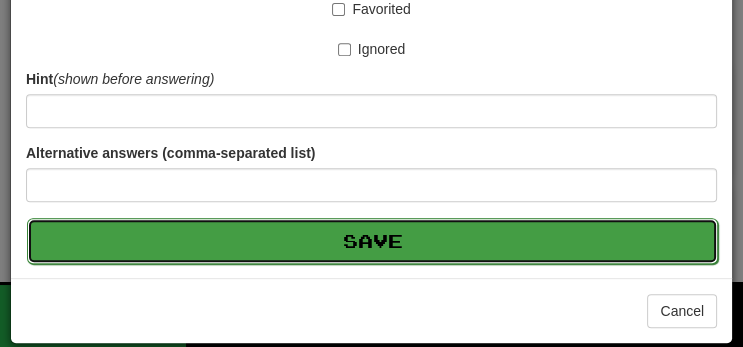click on "Save" at bounding box center (372, 241) 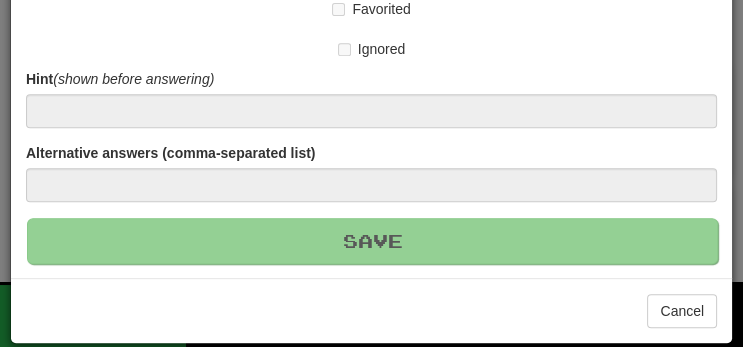 type 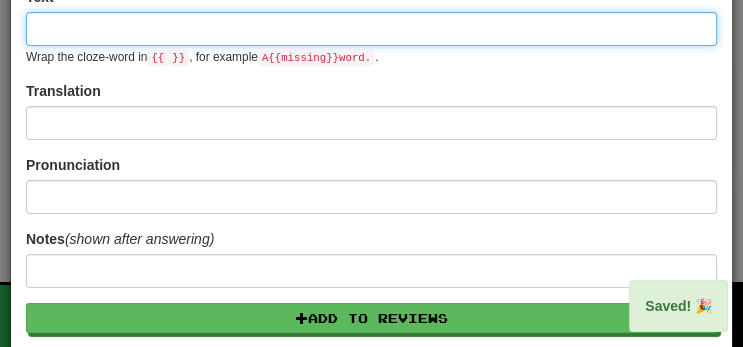 scroll, scrollTop: 0, scrollLeft: 0, axis: both 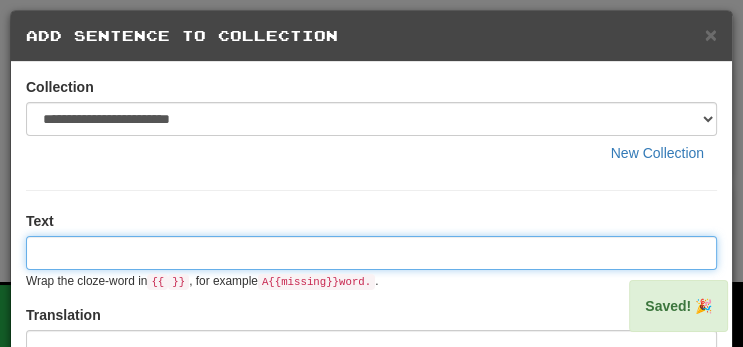 click at bounding box center [371, 253] 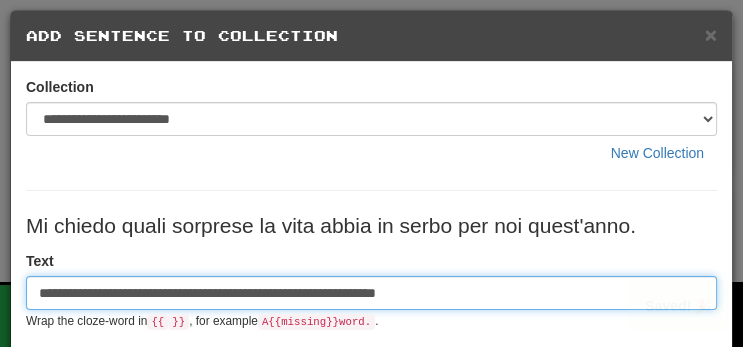 click on "**********" at bounding box center [371, 293] 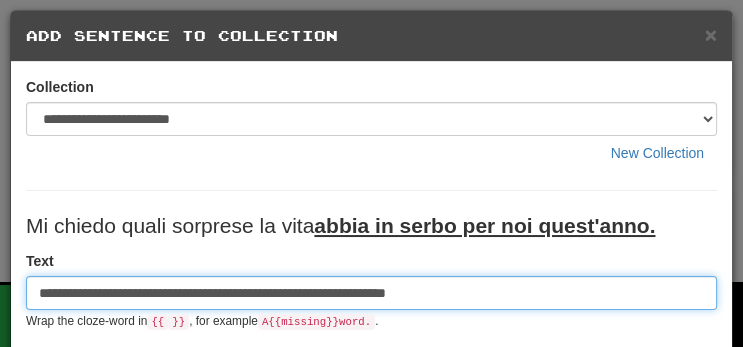 click on "**********" at bounding box center [371, 293] 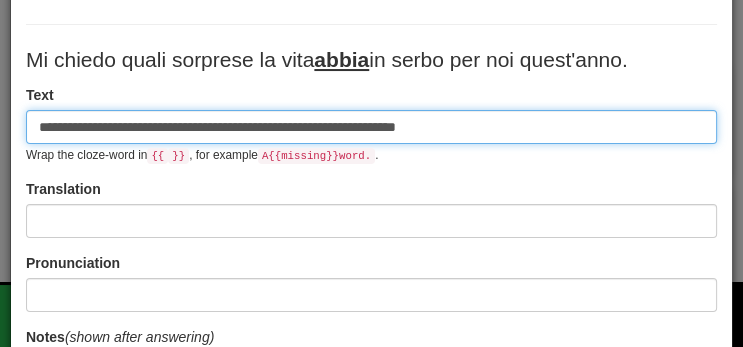 scroll, scrollTop: 174, scrollLeft: 0, axis: vertical 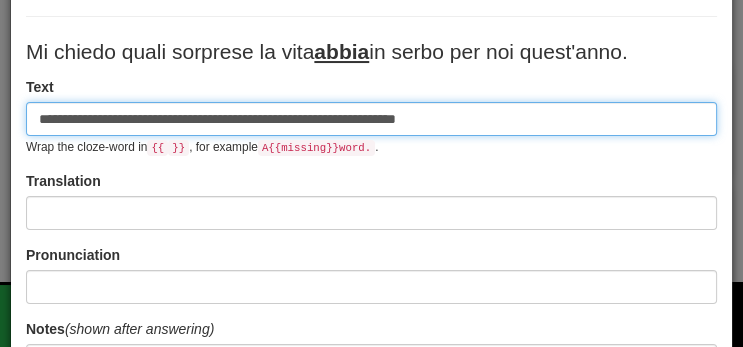 type on "**********" 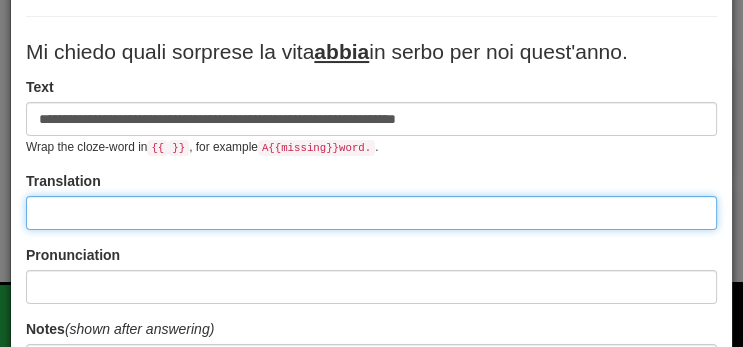 click at bounding box center (371, 213) 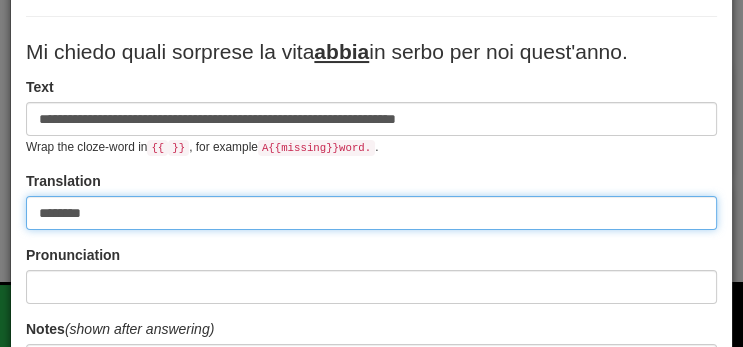 type on "**********" 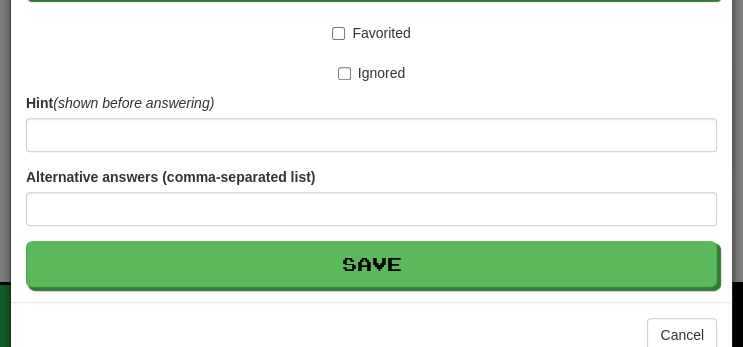 scroll, scrollTop: 623, scrollLeft: 0, axis: vertical 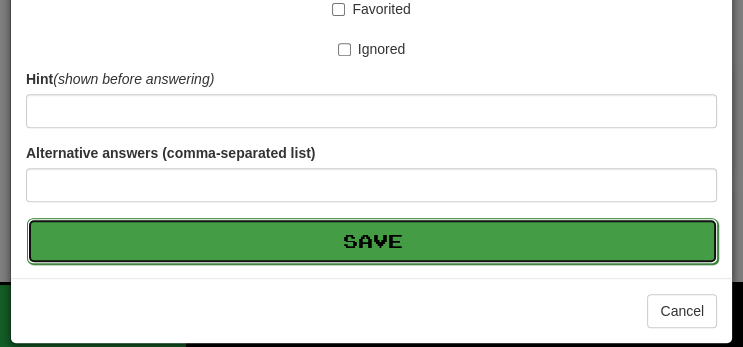 click on "Save" at bounding box center (372, 241) 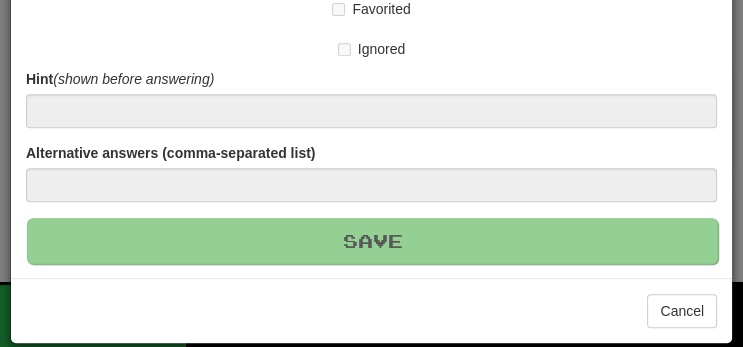 type 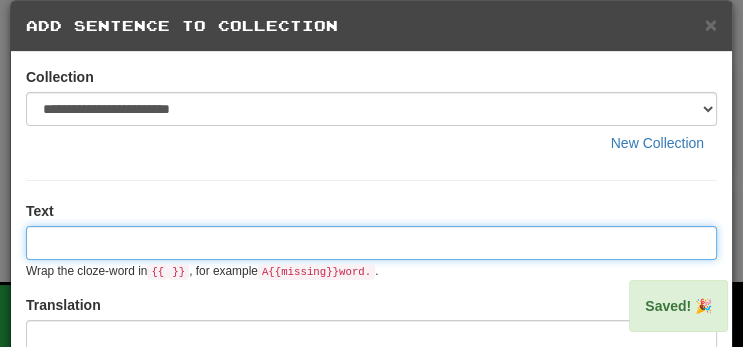 scroll, scrollTop: 0, scrollLeft: 0, axis: both 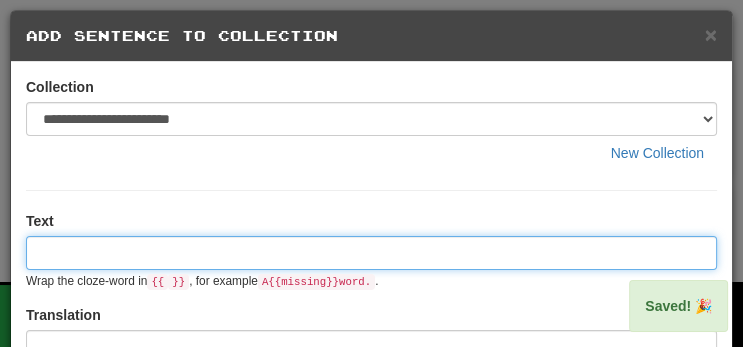 click at bounding box center (371, 253) 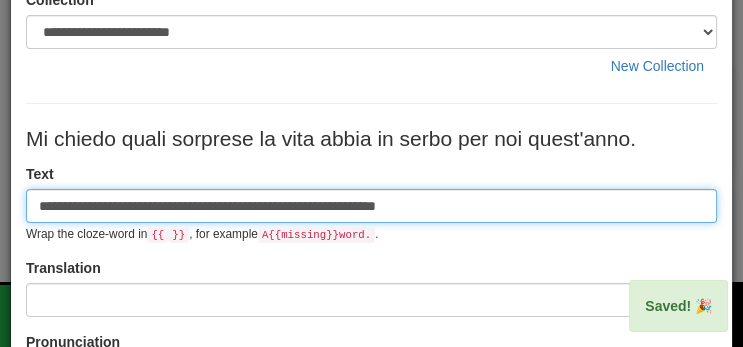 scroll, scrollTop: 89, scrollLeft: 0, axis: vertical 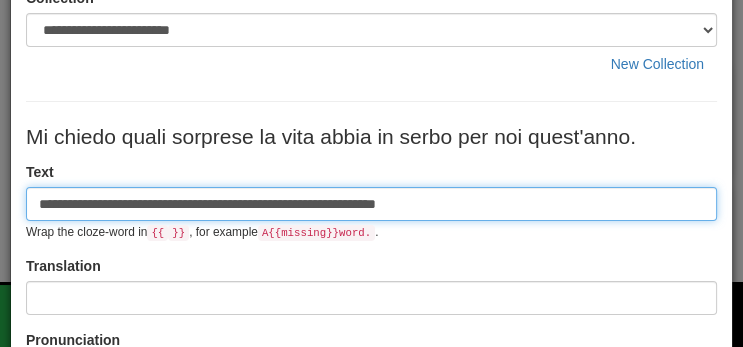 click on "**********" at bounding box center (371, 204) 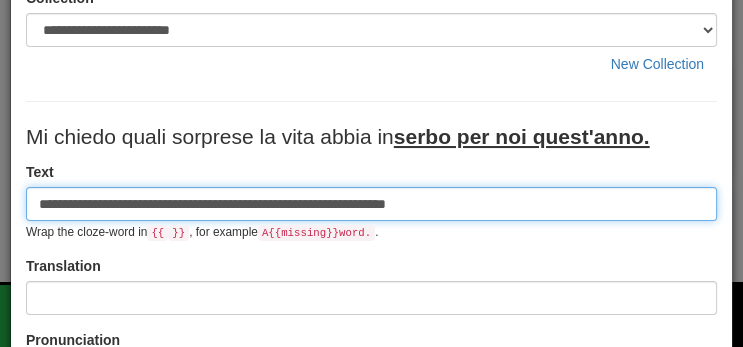 click on "**********" at bounding box center (371, 204) 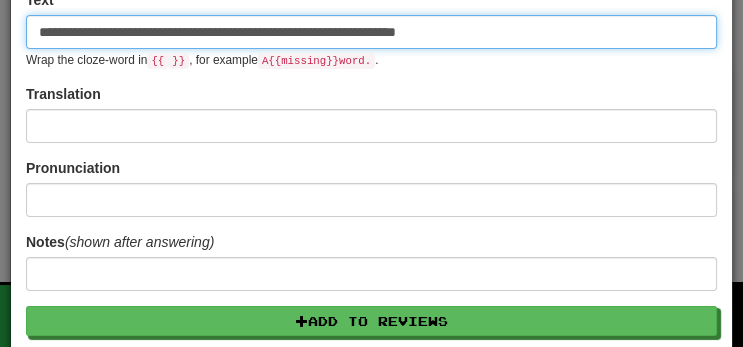 scroll, scrollTop: 259, scrollLeft: 0, axis: vertical 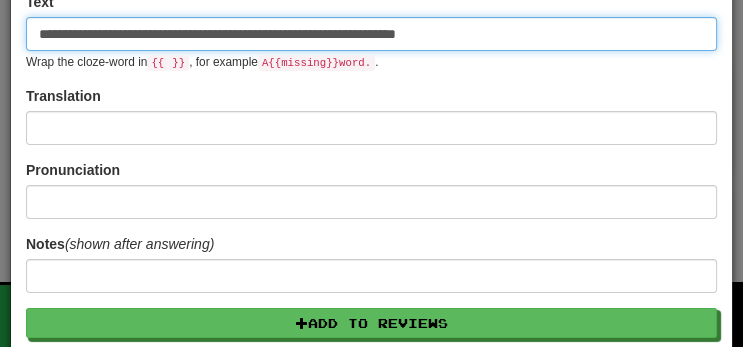 type on "**********" 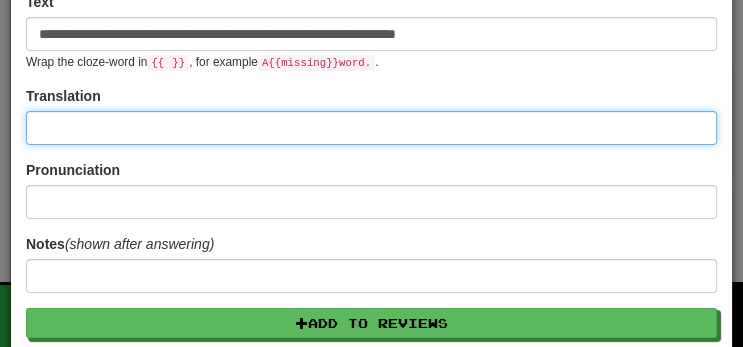 click at bounding box center [371, 128] 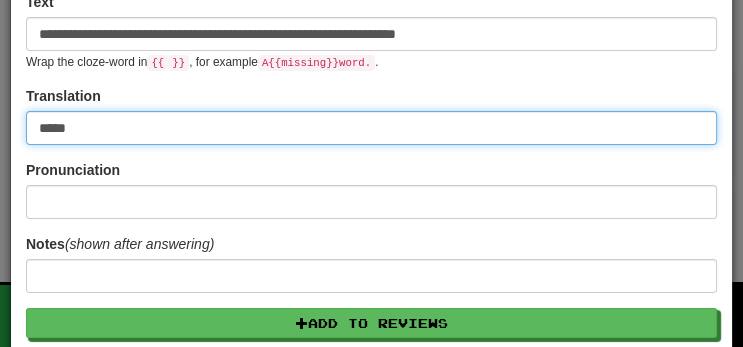 type on "**********" 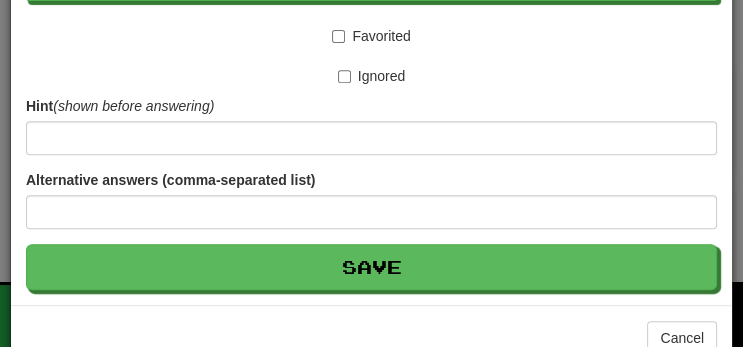 scroll, scrollTop: 623, scrollLeft: 0, axis: vertical 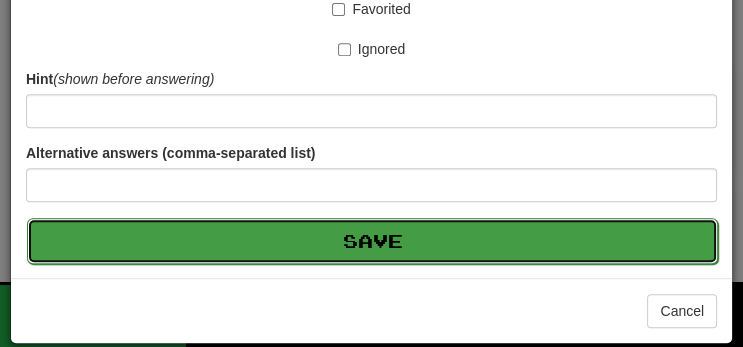 click on "Save" at bounding box center (372, 241) 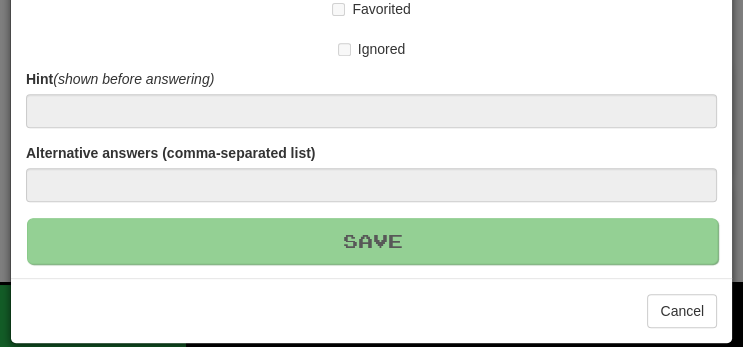 type 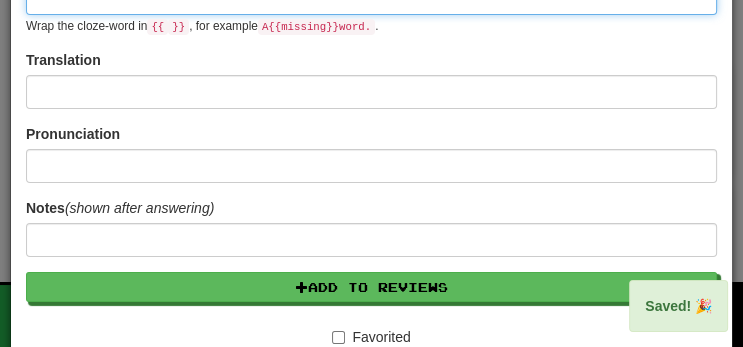 scroll, scrollTop: 0, scrollLeft: 0, axis: both 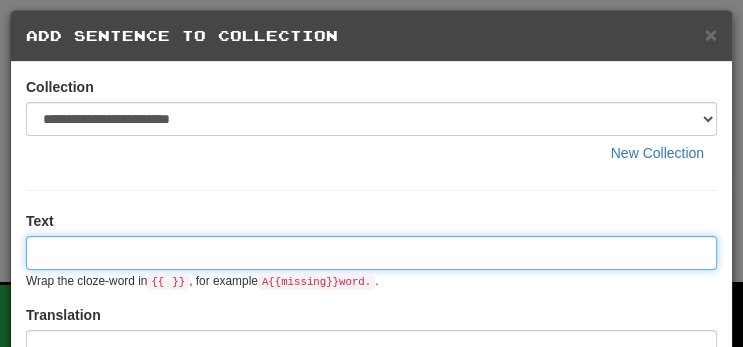 click at bounding box center [371, 253] 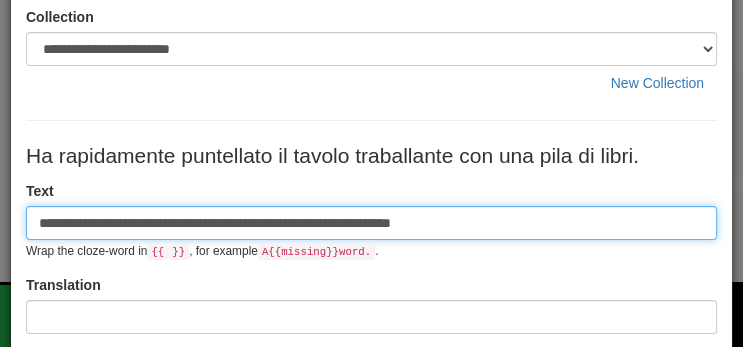 scroll, scrollTop: 70, scrollLeft: 0, axis: vertical 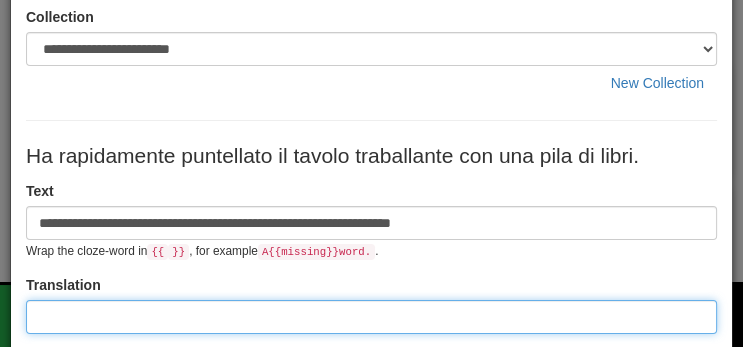 click at bounding box center [371, 317] 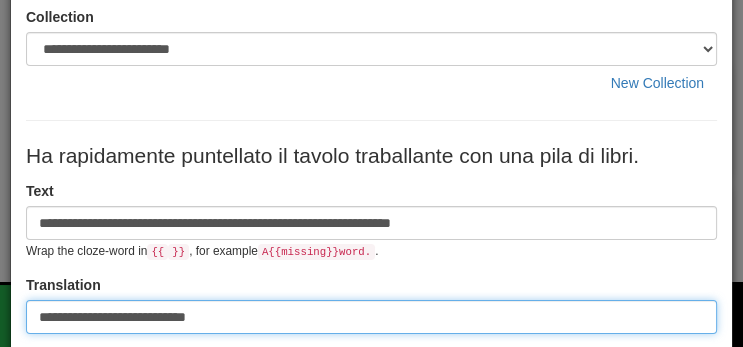 click on "**********" at bounding box center [371, 317] 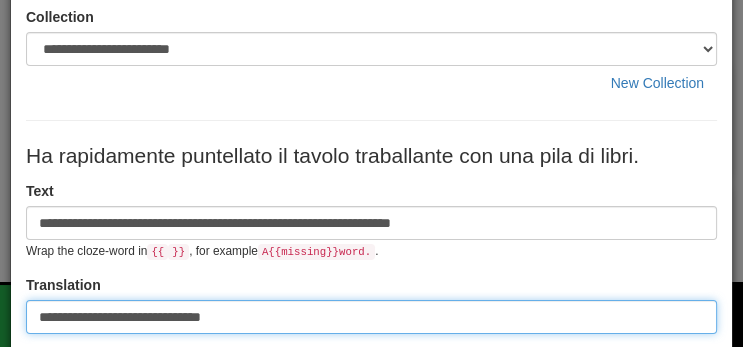 click on "**********" at bounding box center [371, 317] 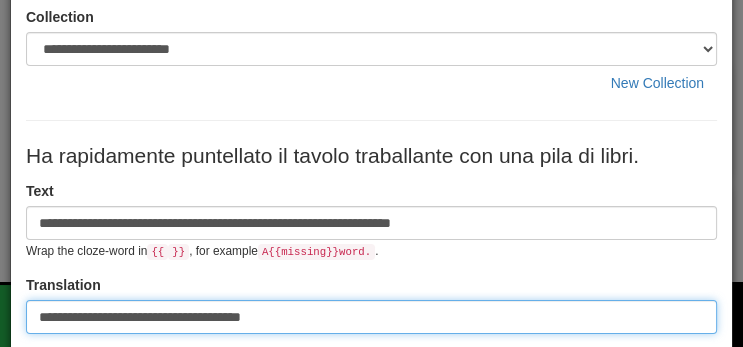 click on "**********" at bounding box center [371, 317] 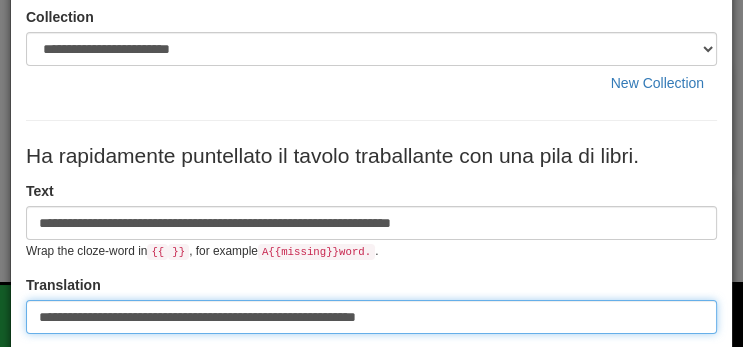 type on "**********" 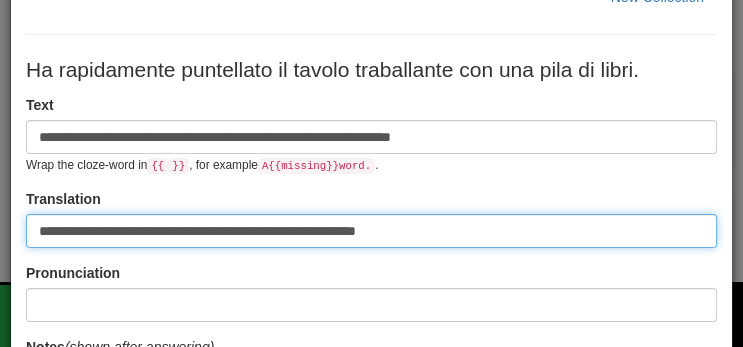 scroll, scrollTop: 168, scrollLeft: 0, axis: vertical 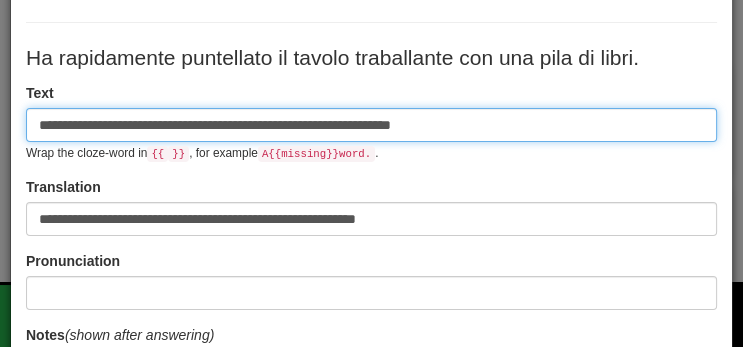 click on "**********" at bounding box center [371, 125] 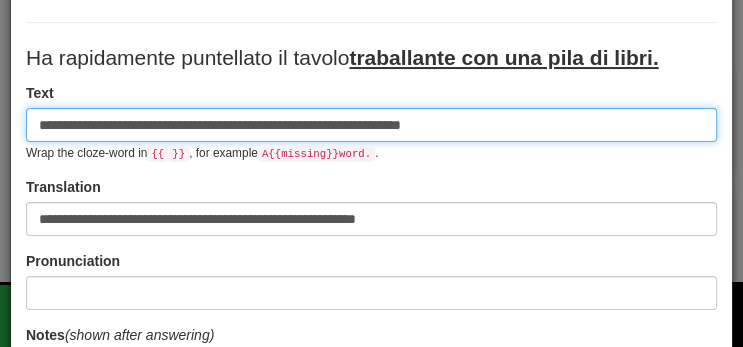 click on "**********" at bounding box center (371, 125) 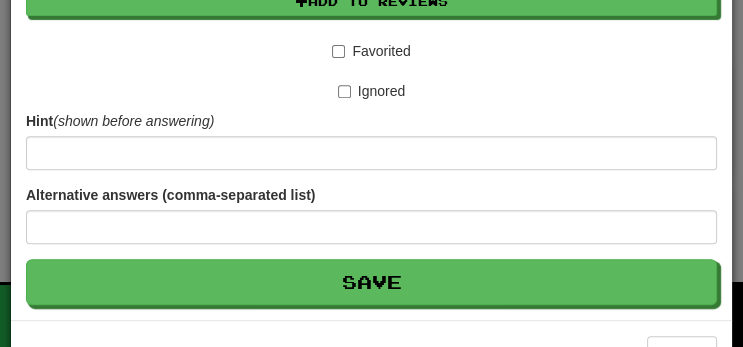 scroll, scrollTop: 623, scrollLeft: 0, axis: vertical 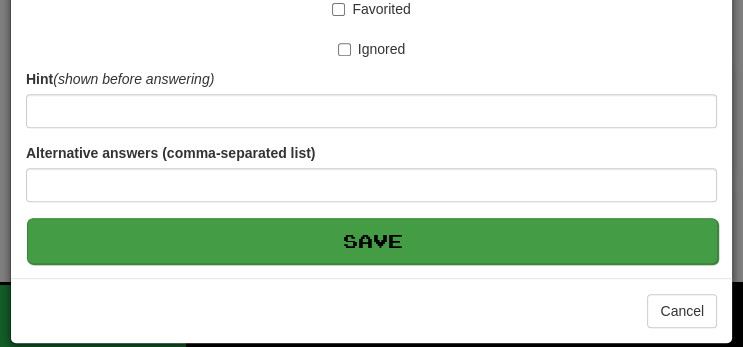 type on "**********" 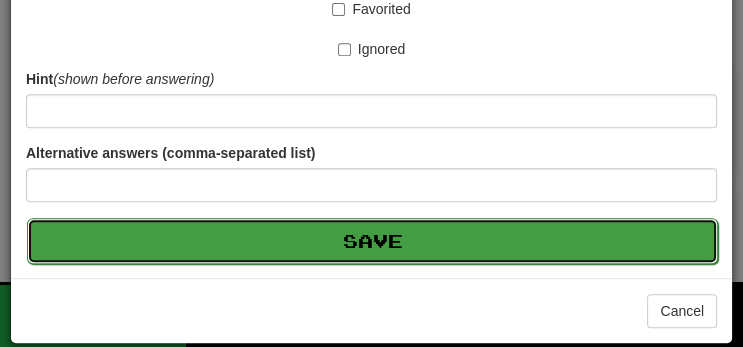 click on "Save" at bounding box center [372, 241] 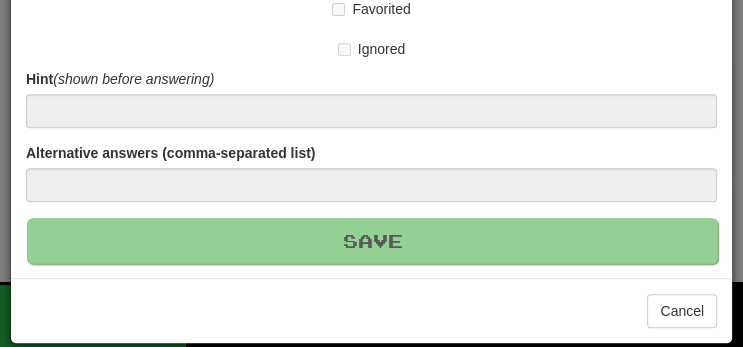 type 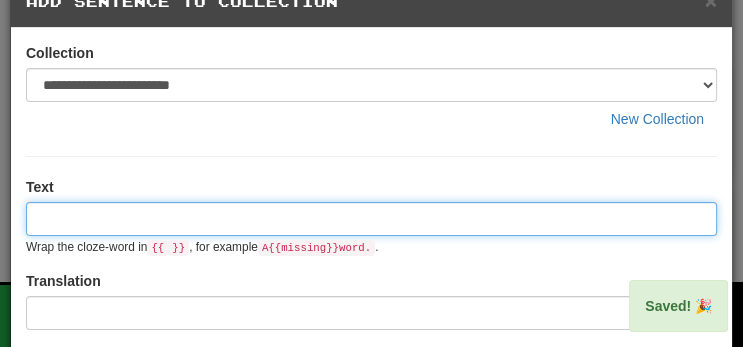 scroll, scrollTop: 0, scrollLeft: 0, axis: both 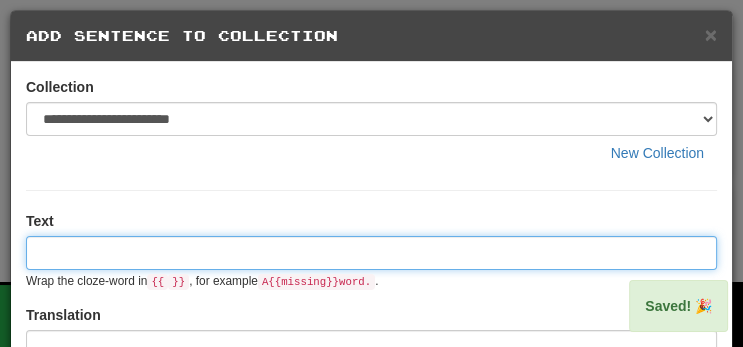 click at bounding box center [371, 253] 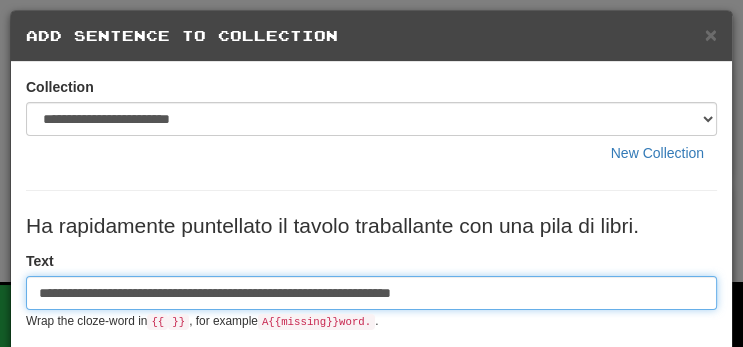 click on "**********" at bounding box center [371, 293] 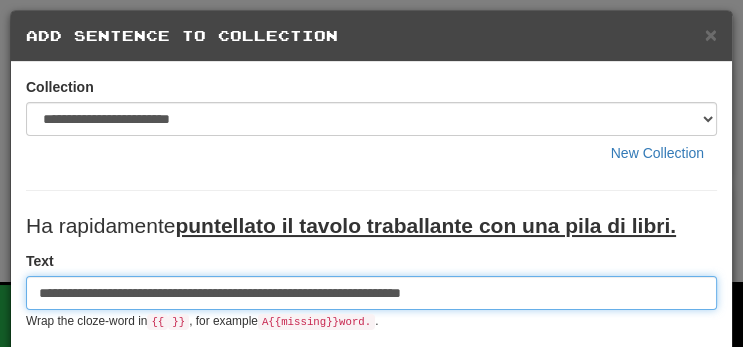 click on "**********" at bounding box center (371, 293) 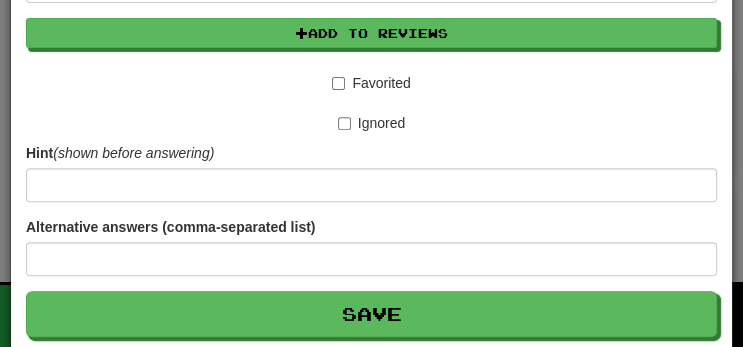 scroll, scrollTop: 623, scrollLeft: 0, axis: vertical 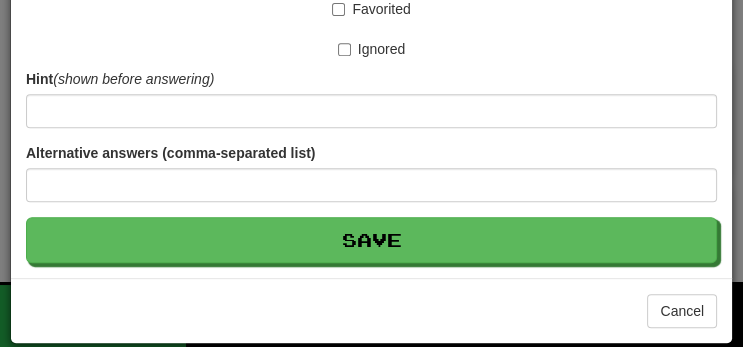type on "**********" 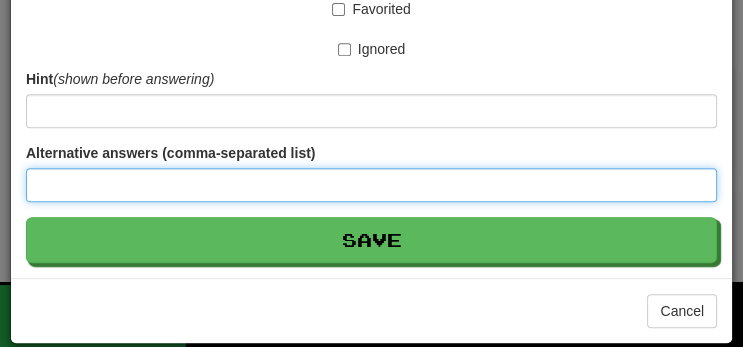click at bounding box center (371, 185) 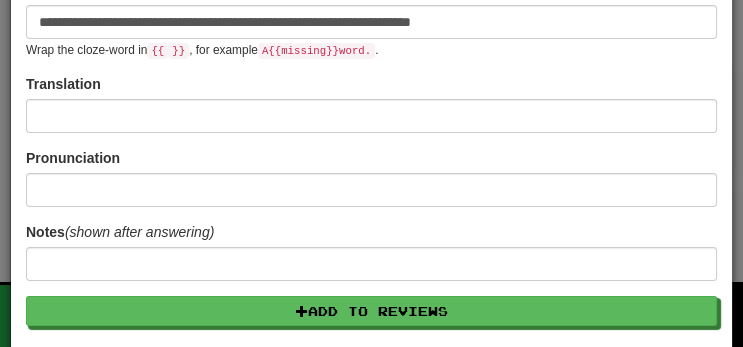 scroll, scrollTop: 270, scrollLeft: 0, axis: vertical 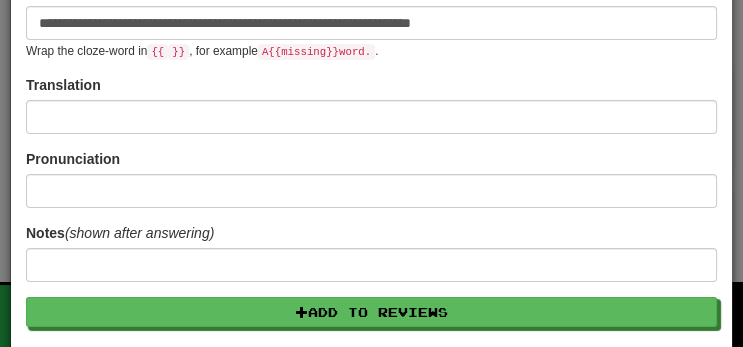 type on "**********" 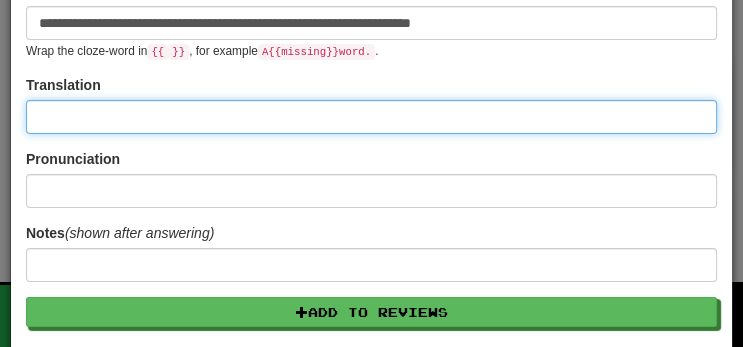 click at bounding box center (371, 117) 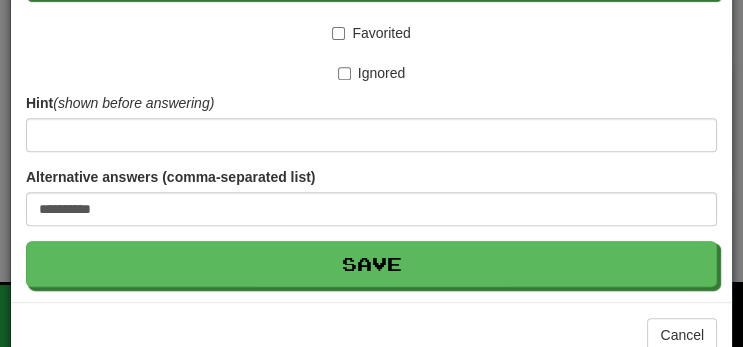 scroll, scrollTop: 623, scrollLeft: 0, axis: vertical 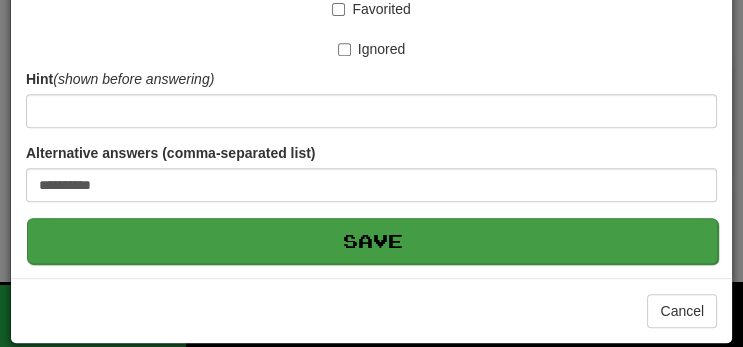 type on "**********" 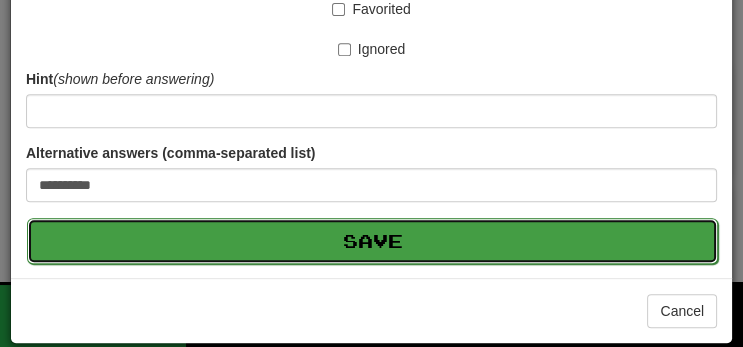 click on "Save" at bounding box center [372, 241] 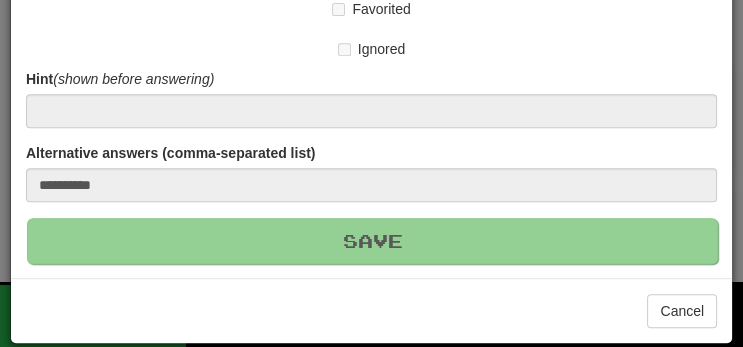 type 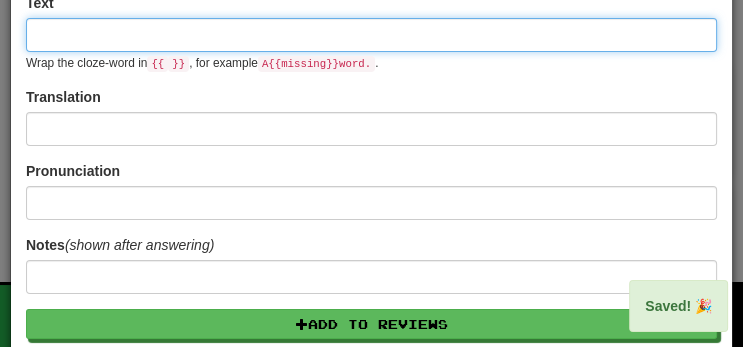 scroll, scrollTop: 0, scrollLeft: 0, axis: both 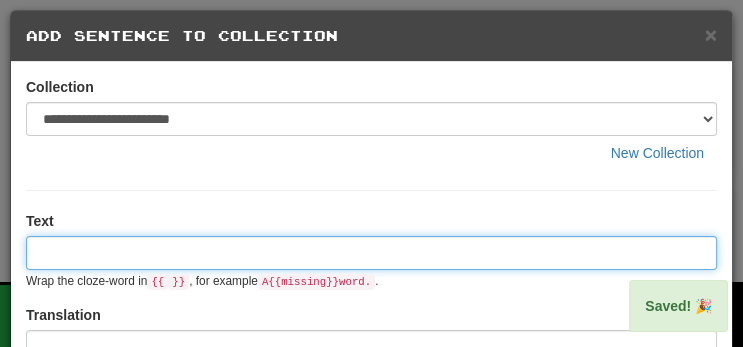 click at bounding box center (371, 253) 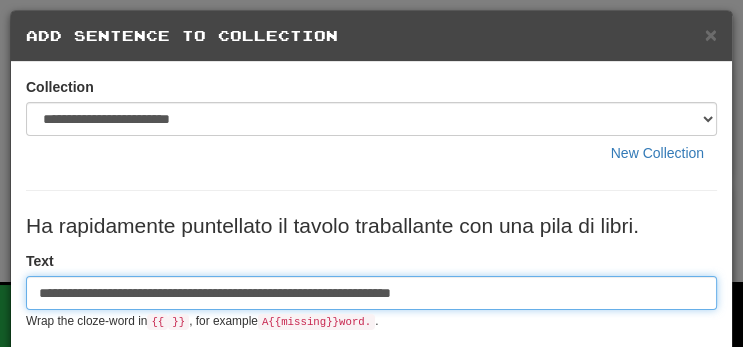 click on "**********" at bounding box center (371, 293) 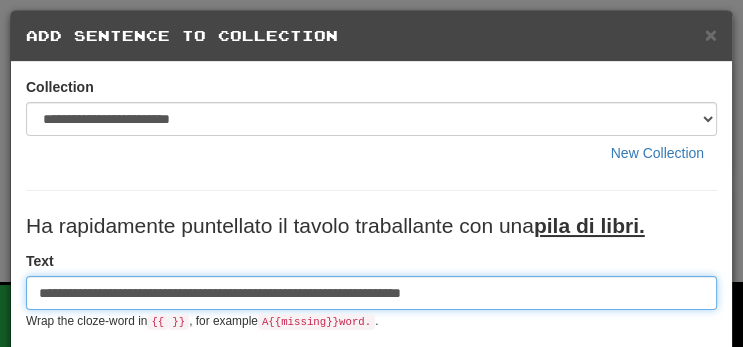 click on "**********" at bounding box center (371, 293) 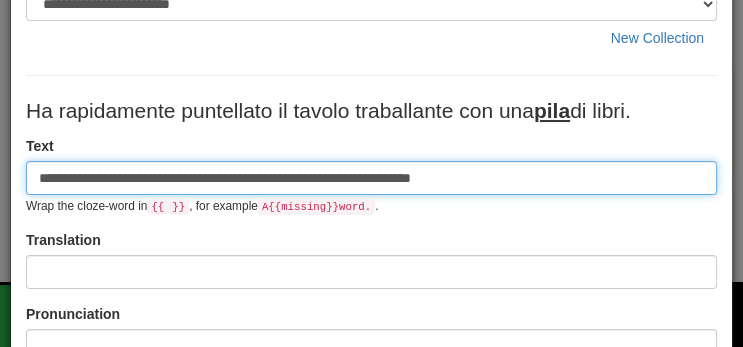 scroll, scrollTop: 118, scrollLeft: 0, axis: vertical 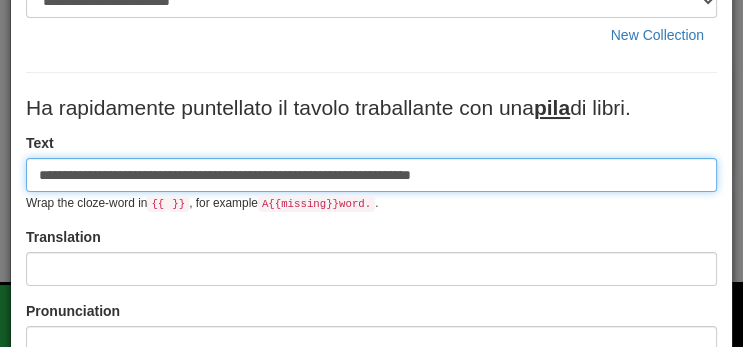 type on "**********" 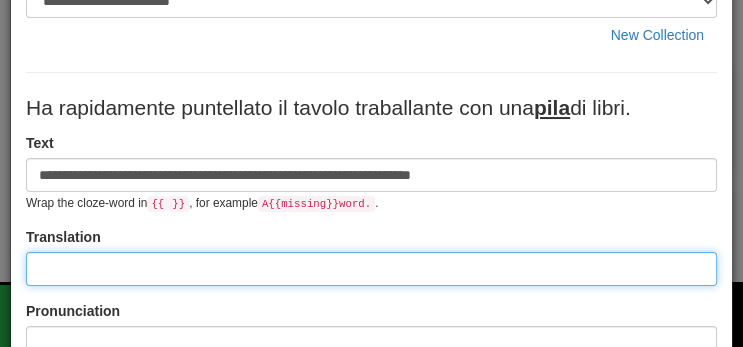 click at bounding box center (371, 269) 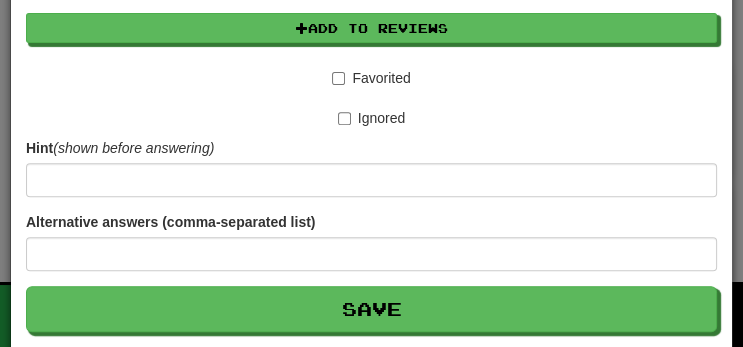scroll, scrollTop: 623, scrollLeft: 0, axis: vertical 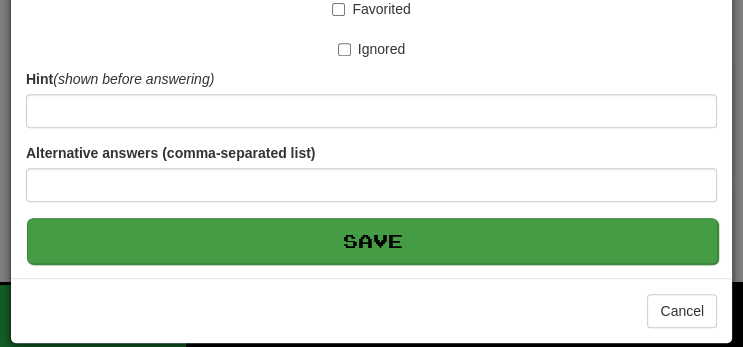 type on "**********" 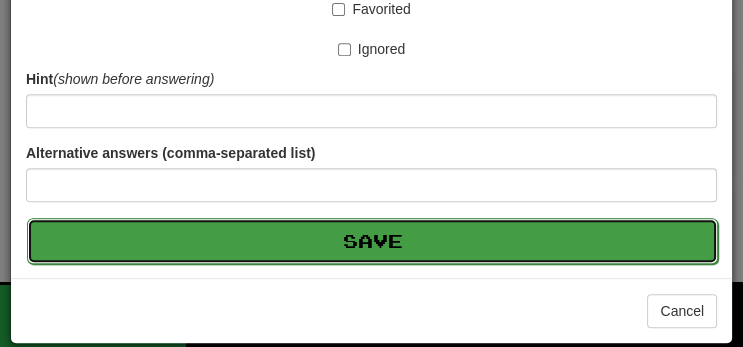 click on "Save" at bounding box center [372, 241] 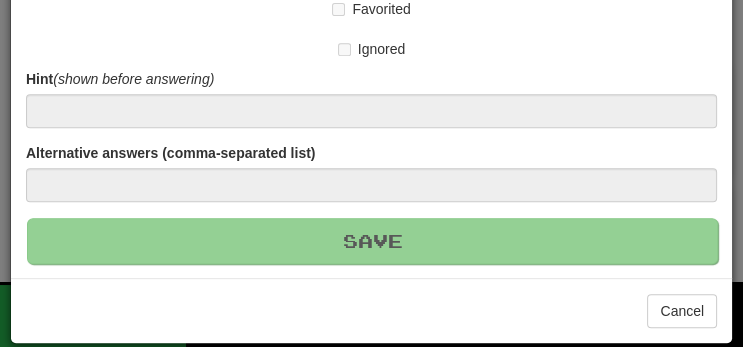 type 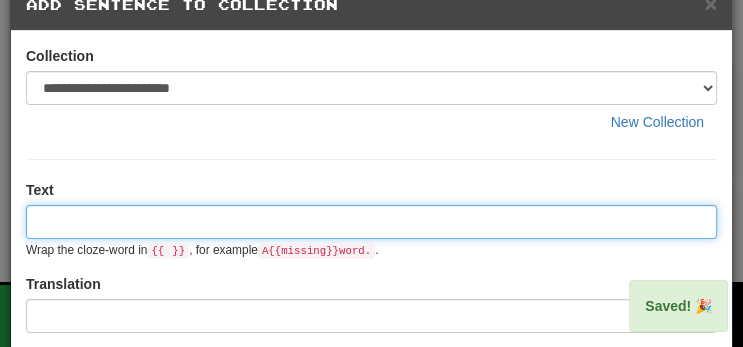 scroll, scrollTop: 0, scrollLeft: 0, axis: both 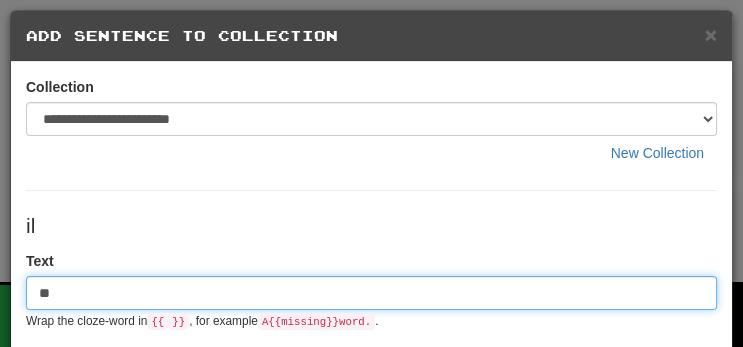 type on "*" 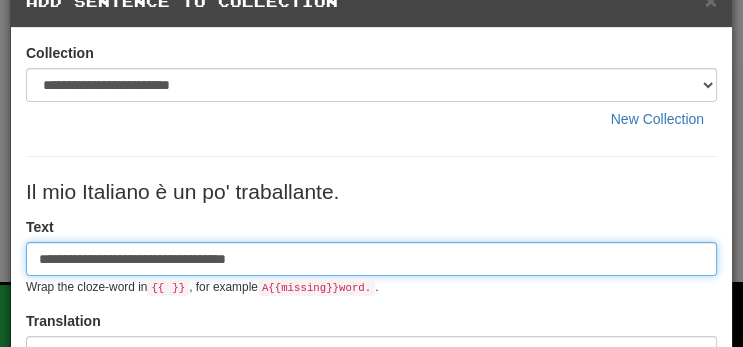 scroll, scrollTop: 74, scrollLeft: 0, axis: vertical 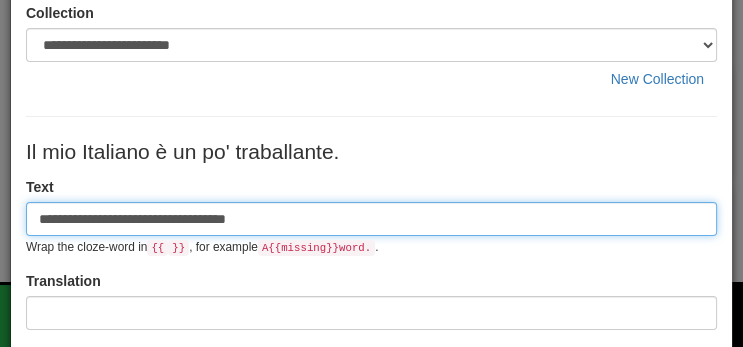 click on "**********" at bounding box center [371, 219] 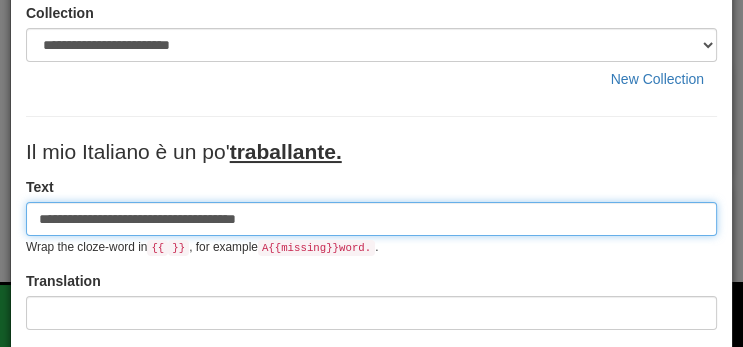 click on "**********" at bounding box center (371, 219) 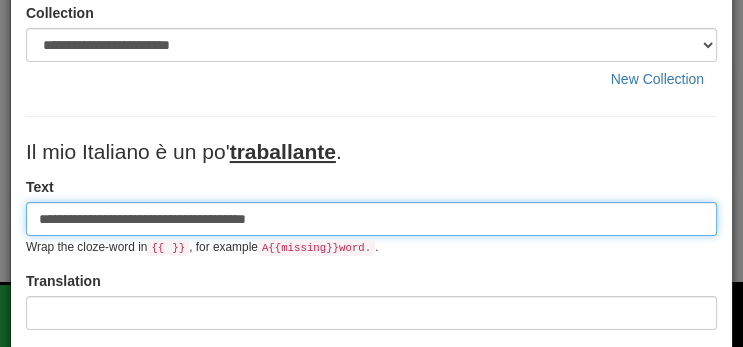 type on "**********" 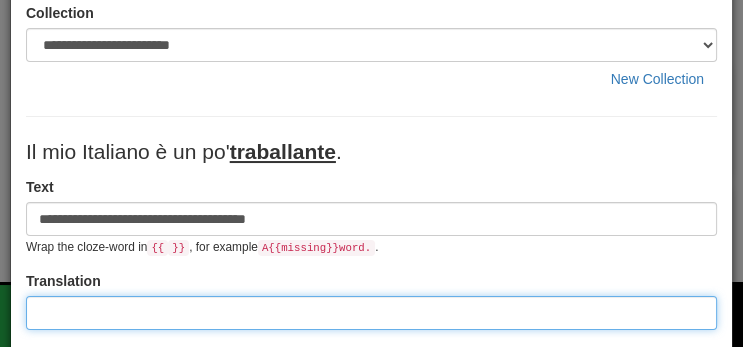 click at bounding box center (371, 313) 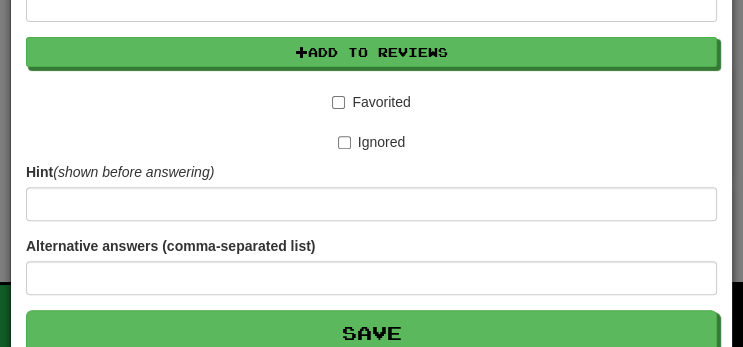 scroll, scrollTop: 623, scrollLeft: 0, axis: vertical 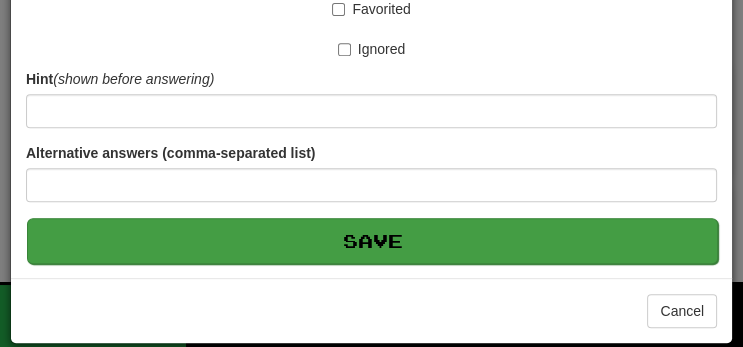 type on "**********" 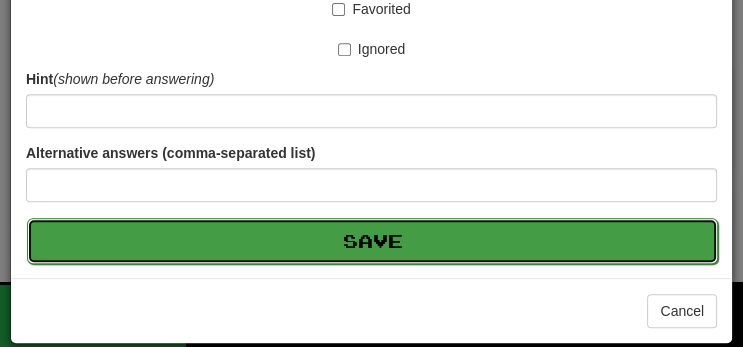 click on "Save" at bounding box center [372, 241] 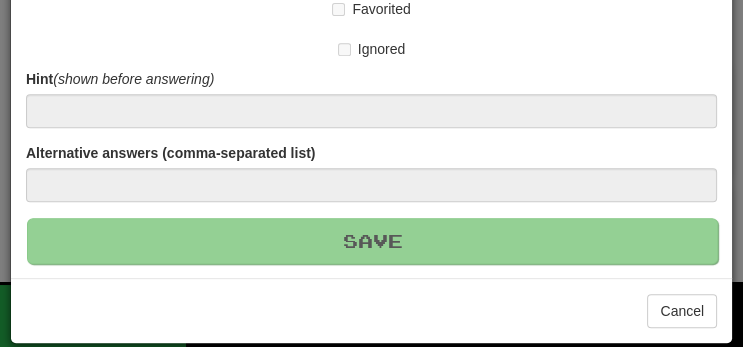type 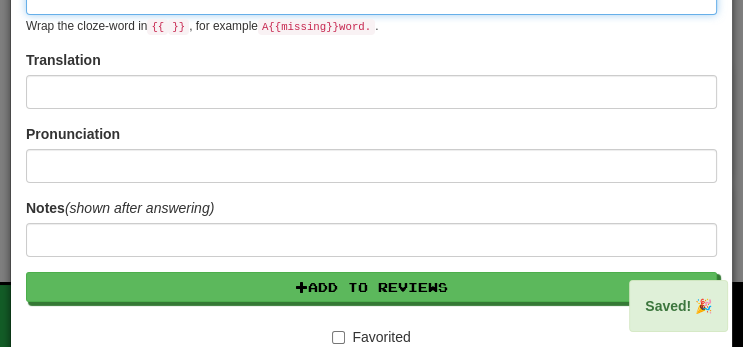 scroll, scrollTop: 0, scrollLeft: 0, axis: both 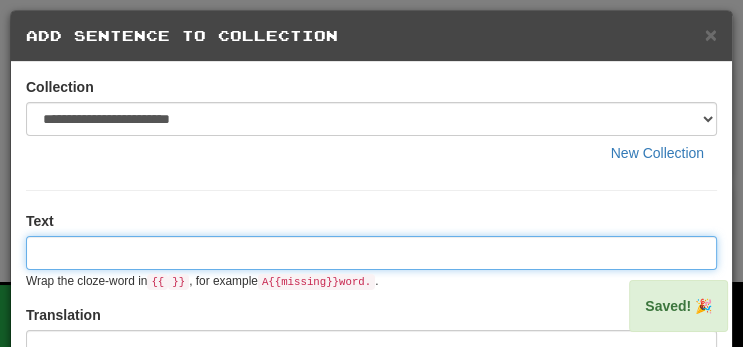 click at bounding box center [371, 253] 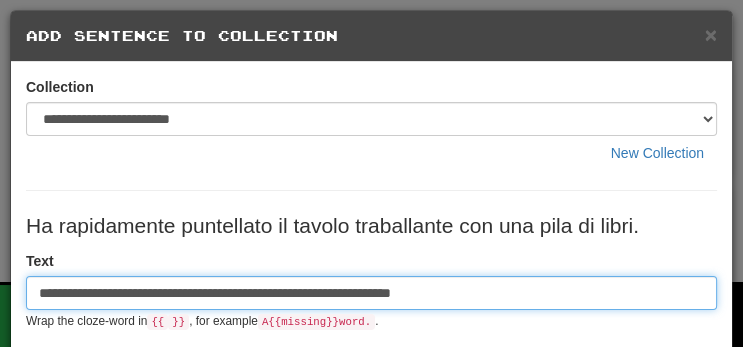 click on "**********" at bounding box center (371, 293) 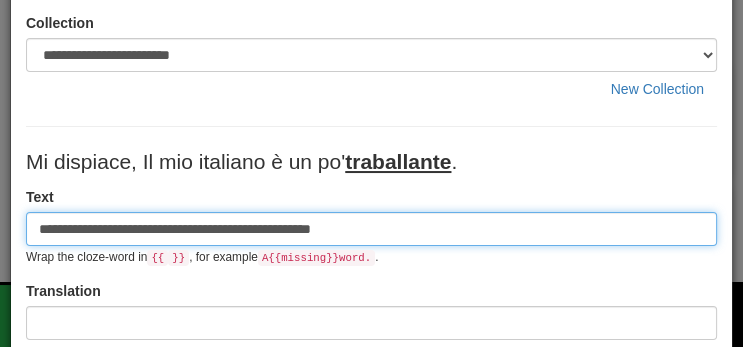 scroll, scrollTop: 92, scrollLeft: 0, axis: vertical 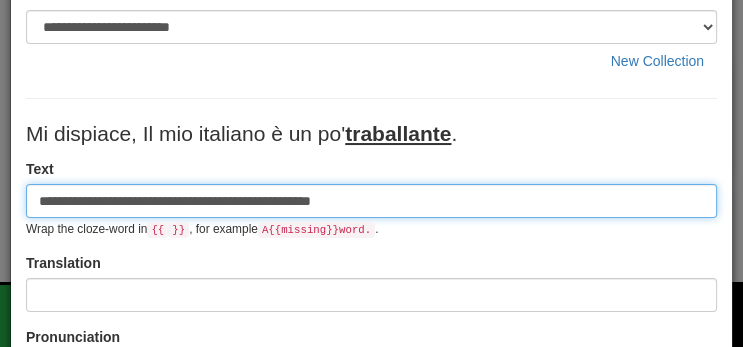 type on "**********" 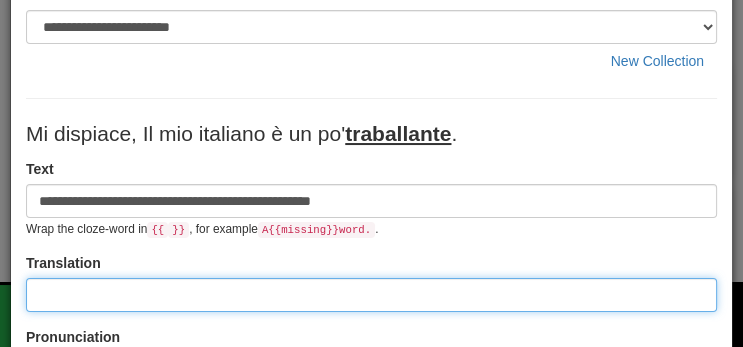 click at bounding box center (371, 295) 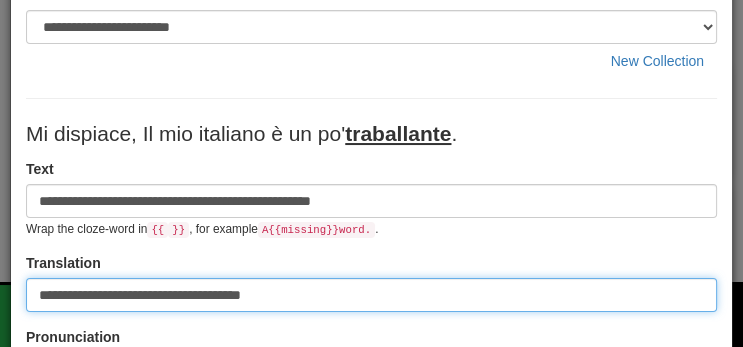 type on "**********" 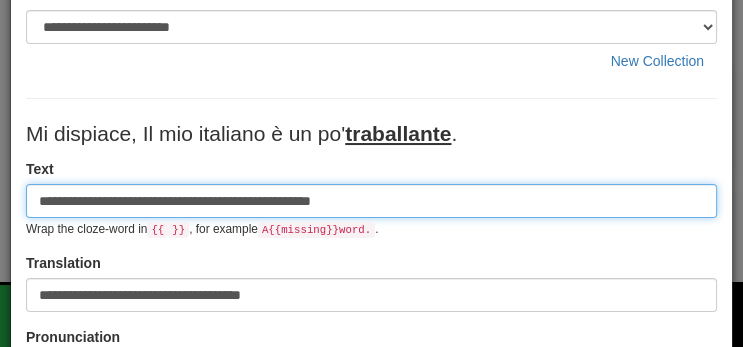 click on "**********" at bounding box center (371, 201) 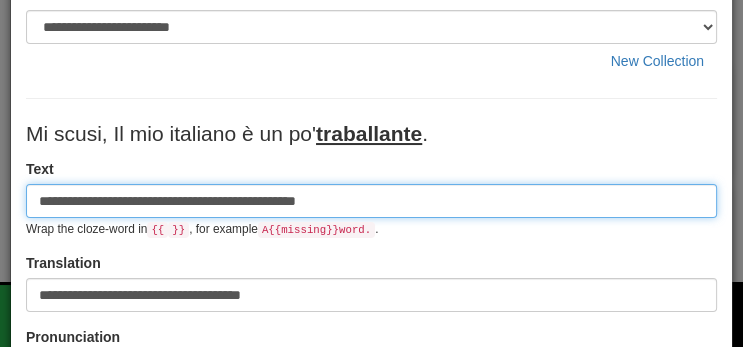 type on "**********" 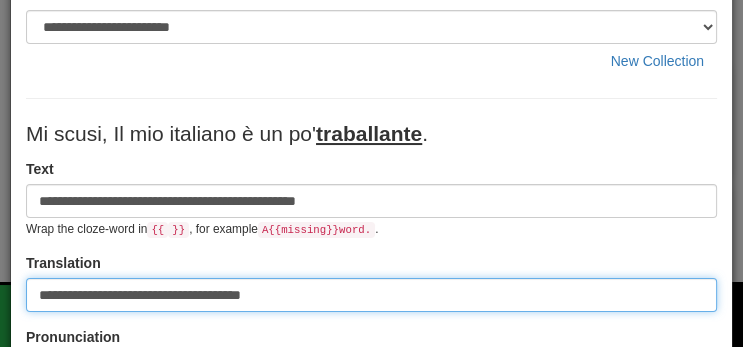 click on "**********" at bounding box center [371, 295] 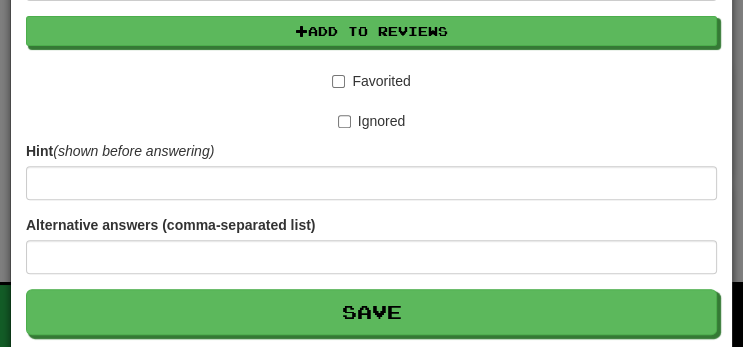 scroll, scrollTop: 623, scrollLeft: 0, axis: vertical 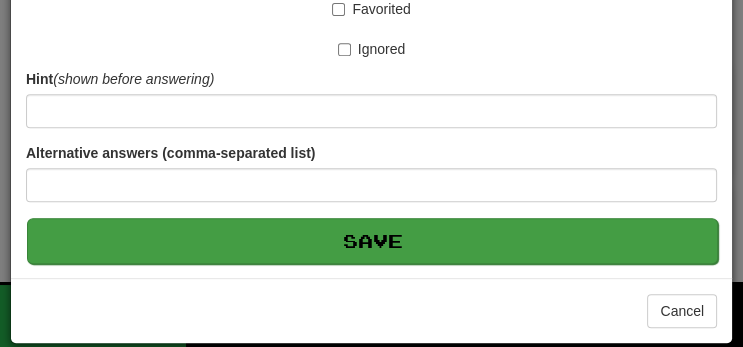 type on "**********" 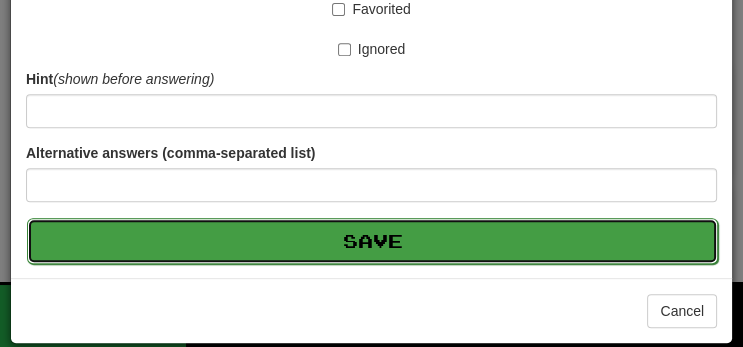 click on "Save" at bounding box center [372, 241] 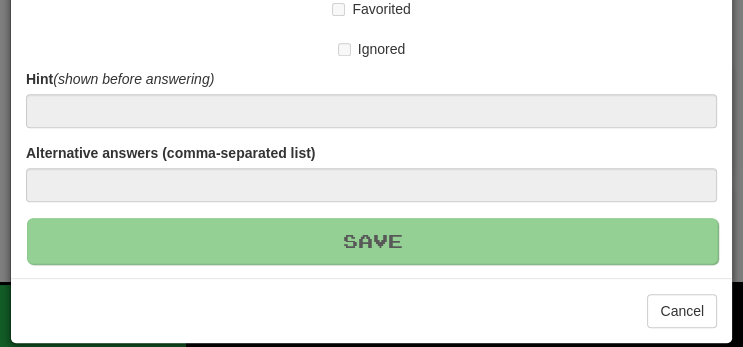 type 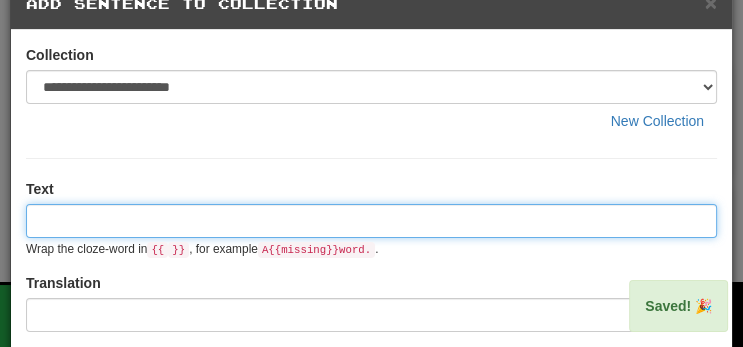 scroll, scrollTop: 0, scrollLeft: 0, axis: both 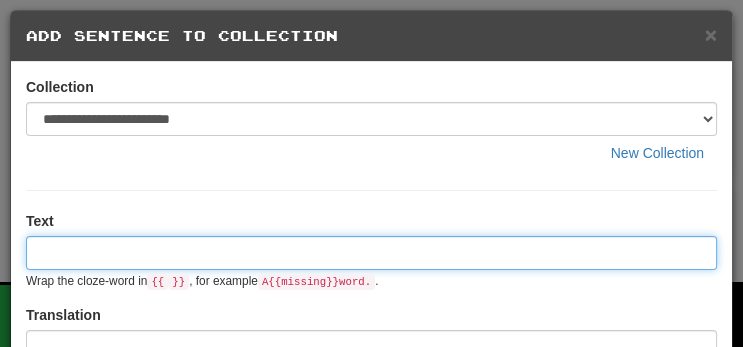 click at bounding box center (371, 253) 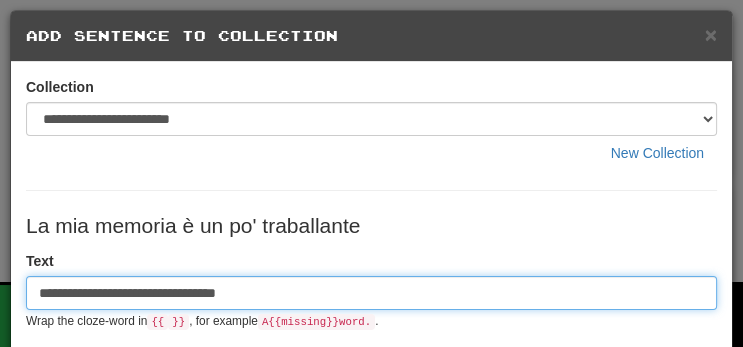 click on "**********" at bounding box center [371, 293] 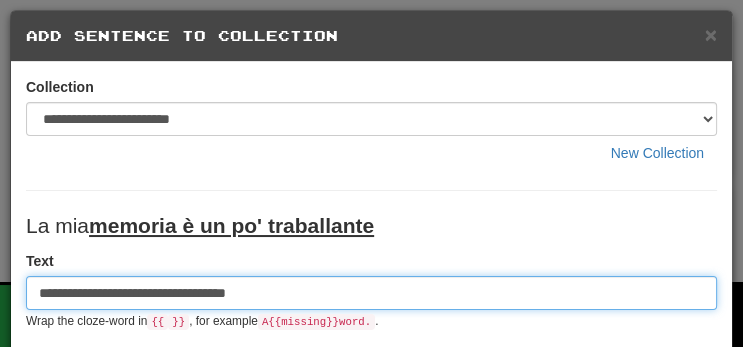 click on "**********" at bounding box center (371, 293) 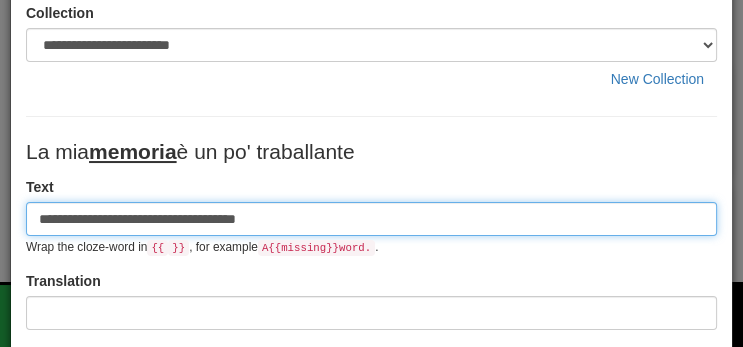 scroll, scrollTop: 97, scrollLeft: 0, axis: vertical 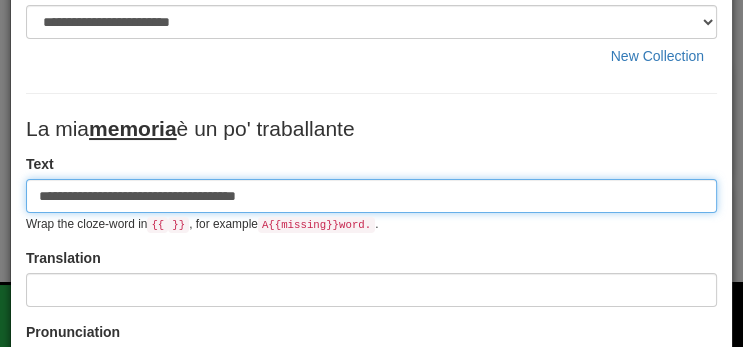 type on "**********" 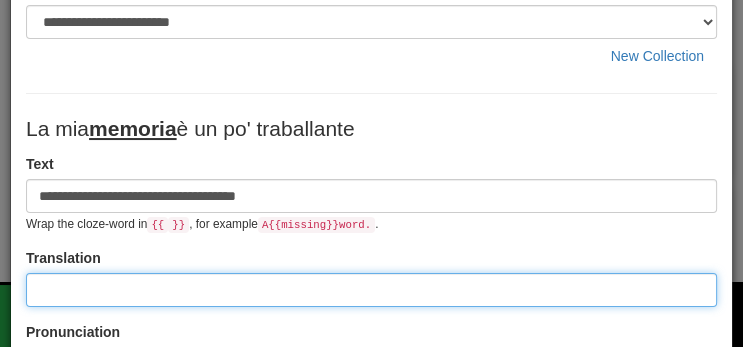click at bounding box center (371, 290) 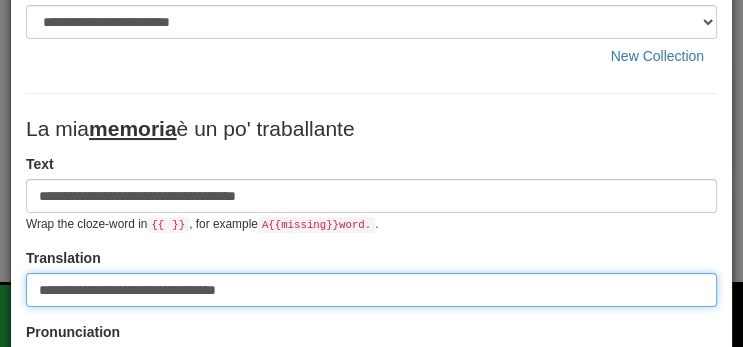 type on "**********" 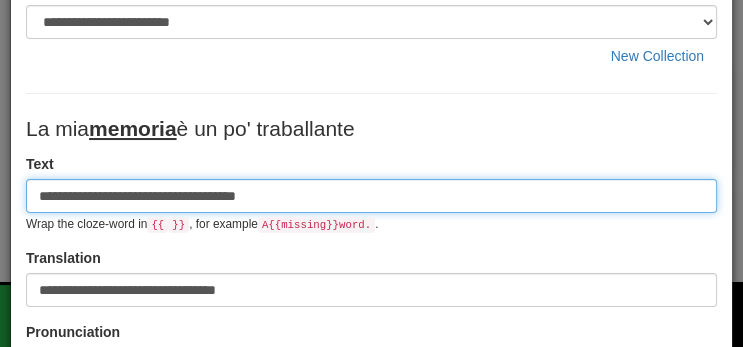 click on "**********" at bounding box center (371, 196) 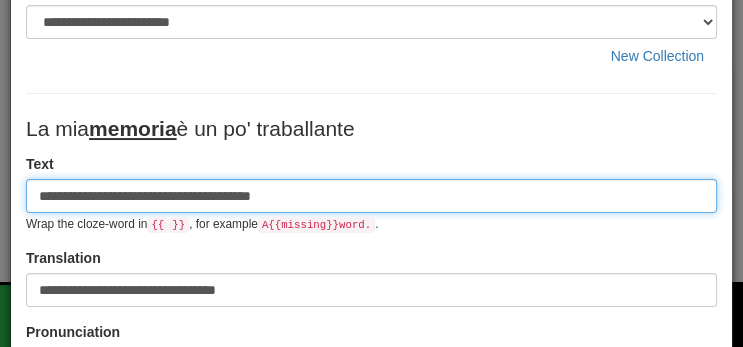 click on "**********" at bounding box center [371, 196] 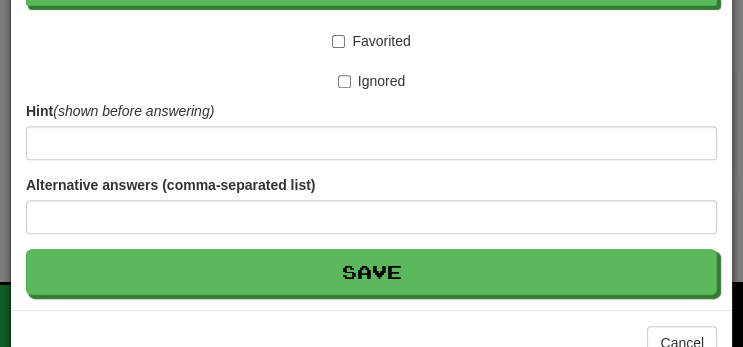 scroll, scrollTop: 623, scrollLeft: 0, axis: vertical 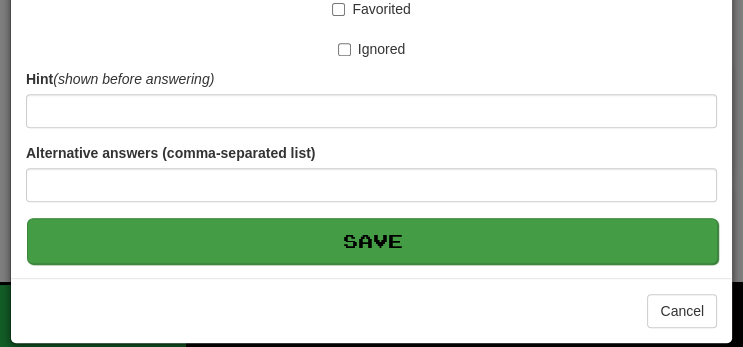 type on "**********" 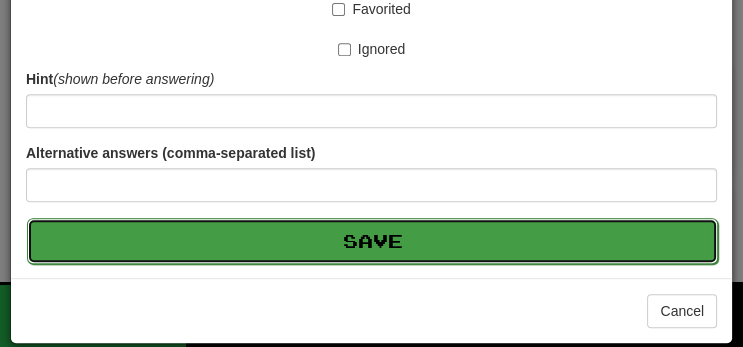 click on "Save" at bounding box center (372, 241) 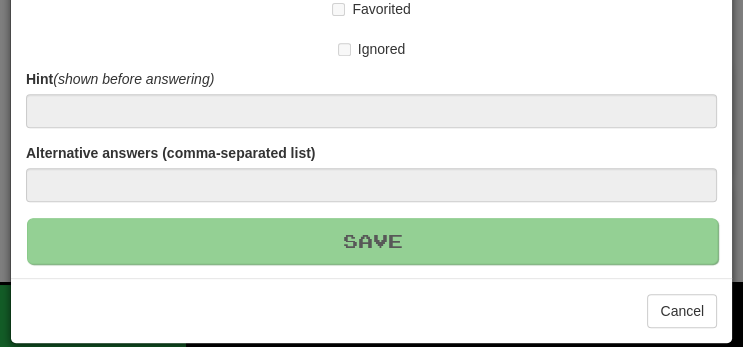 type 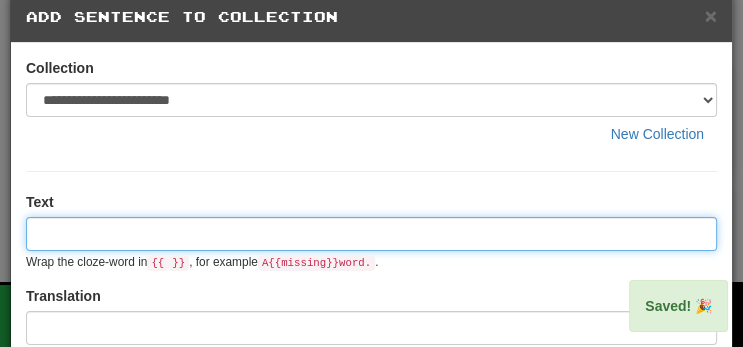 scroll, scrollTop: 0, scrollLeft: 0, axis: both 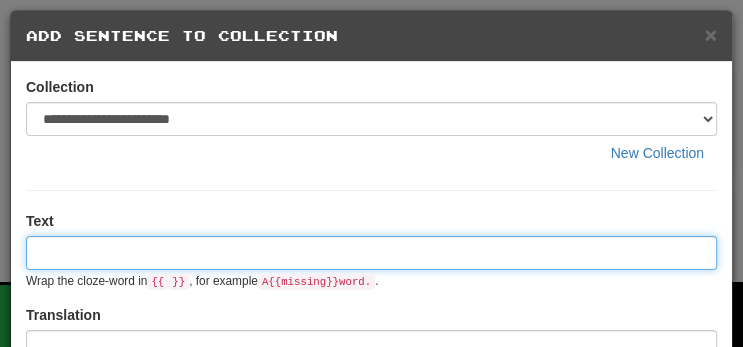 click at bounding box center [371, 253] 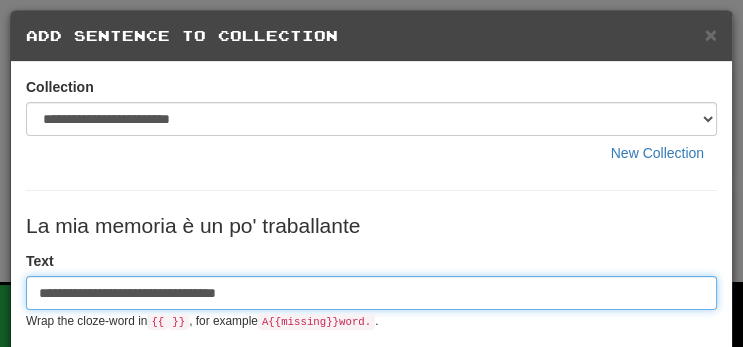 click on "**********" at bounding box center (371, 293) 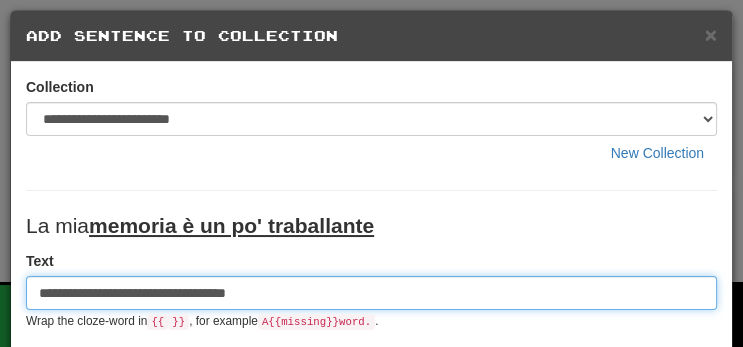 click on "**********" at bounding box center (371, 293) 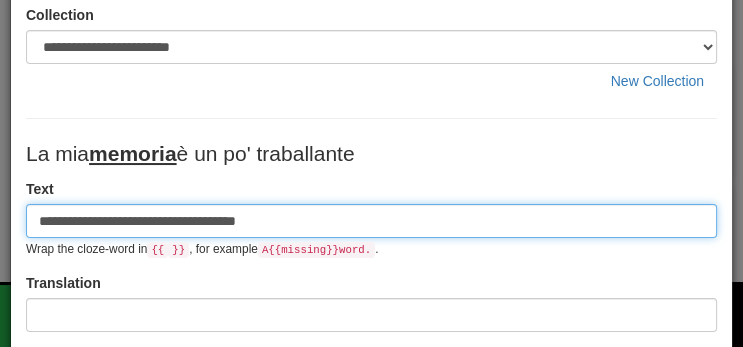 scroll, scrollTop: 78, scrollLeft: 0, axis: vertical 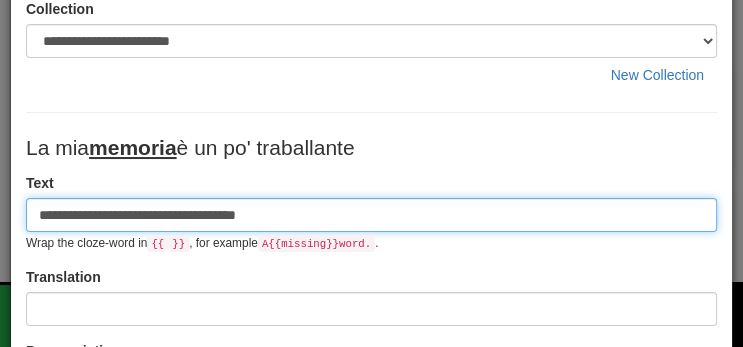 type on "**********" 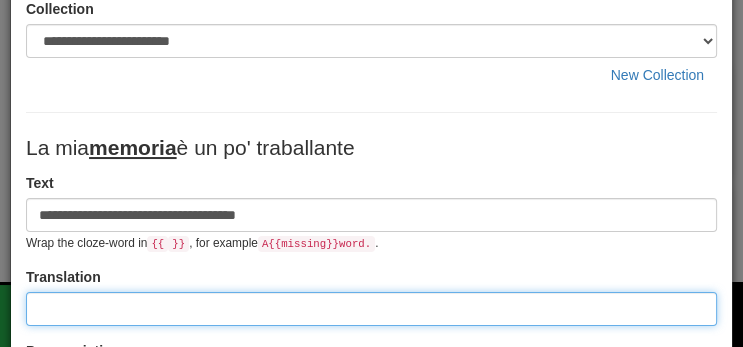 click at bounding box center (371, 309) 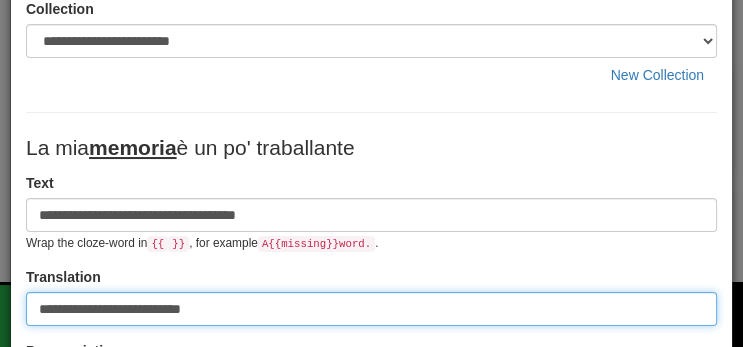 type on "**********" 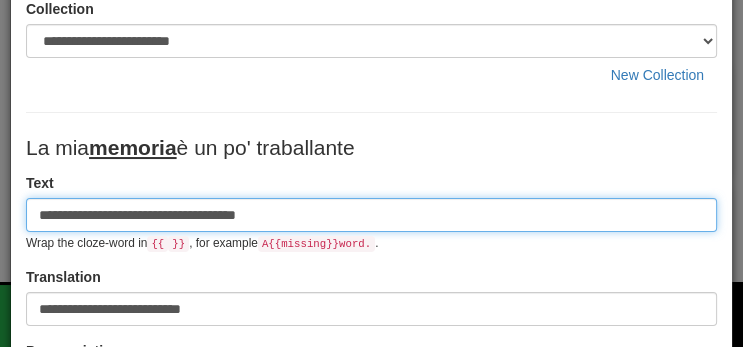 click on "**********" at bounding box center (371, 215) 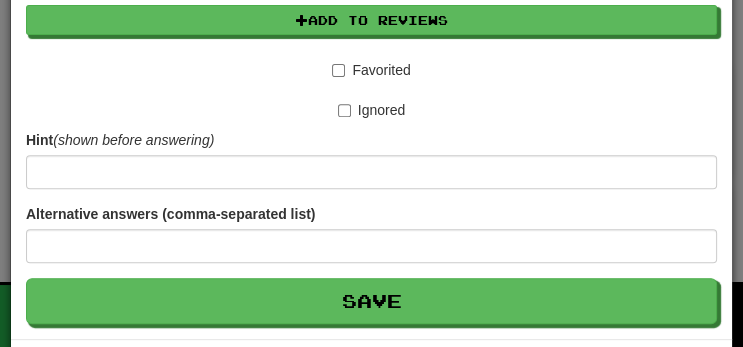 scroll, scrollTop: 623, scrollLeft: 0, axis: vertical 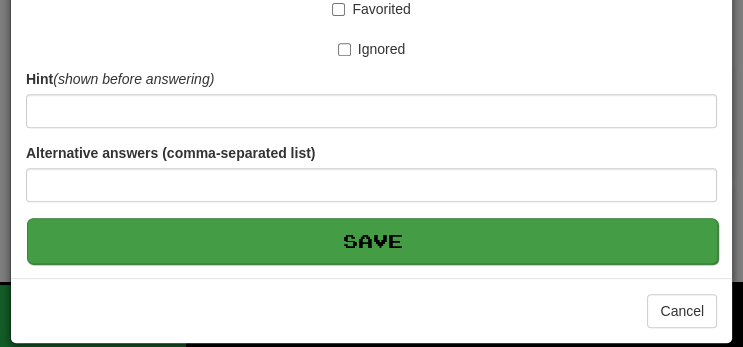 type on "**********" 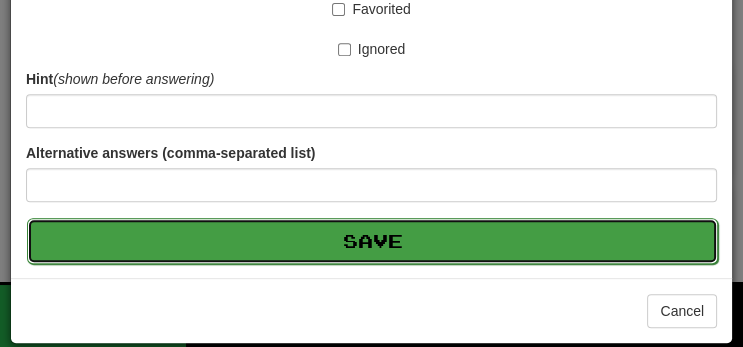 click on "Save" at bounding box center (372, 241) 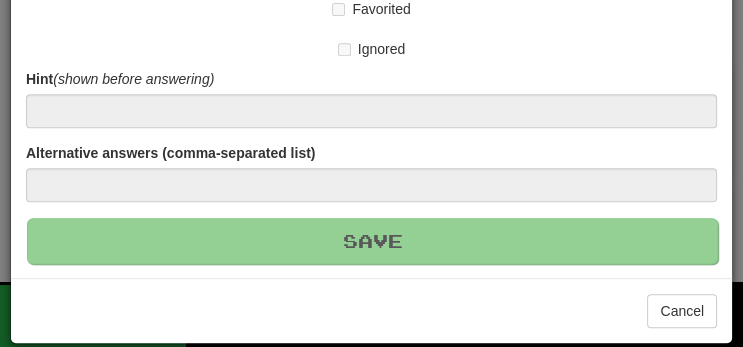 type 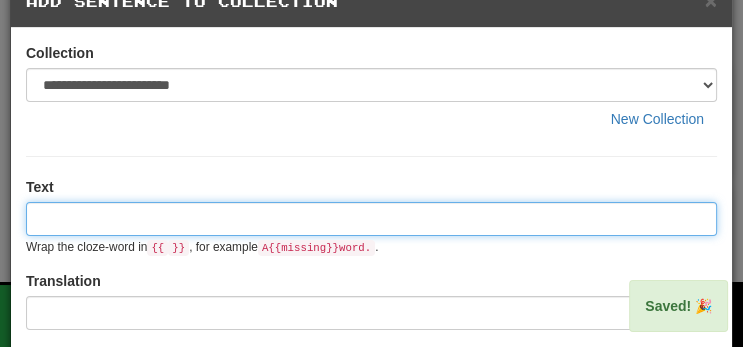 scroll, scrollTop: 0, scrollLeft: 0, axis: both 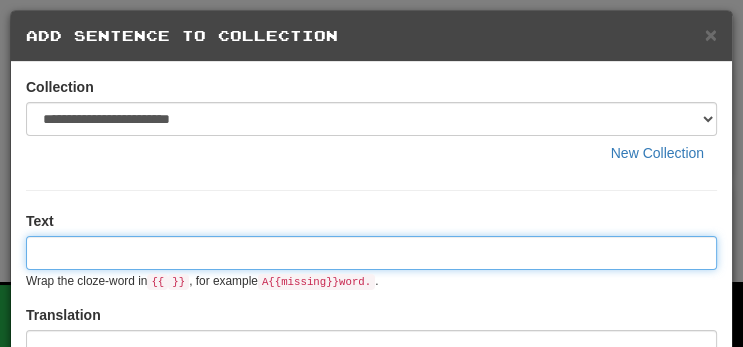 click at bounding box center [371, 253] 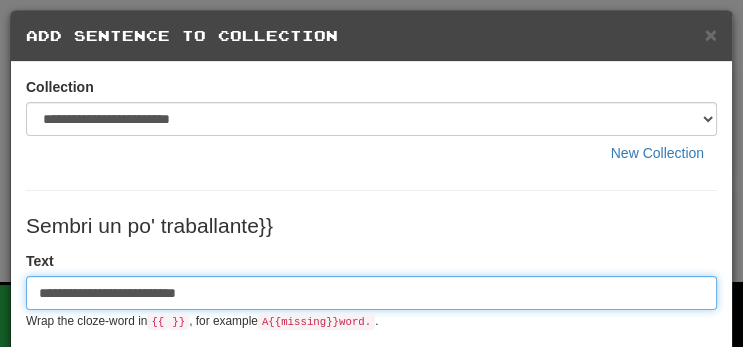 click on "**********" at bounding box center [371, 293] 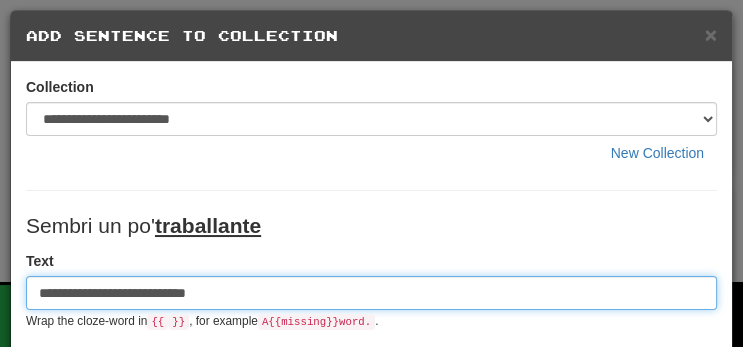 click on "**********" at bounding box center (371, 293) 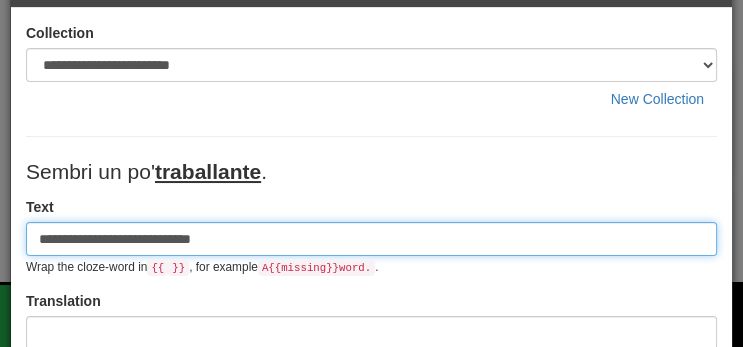 scroll, scrollTop: 77, scrollLeft: 0, axis: vertical 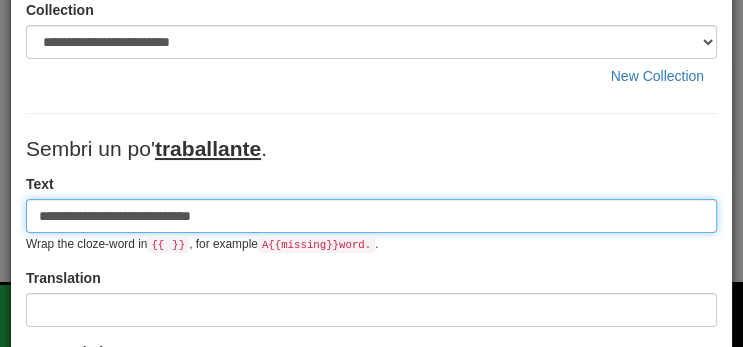 type on "**********" 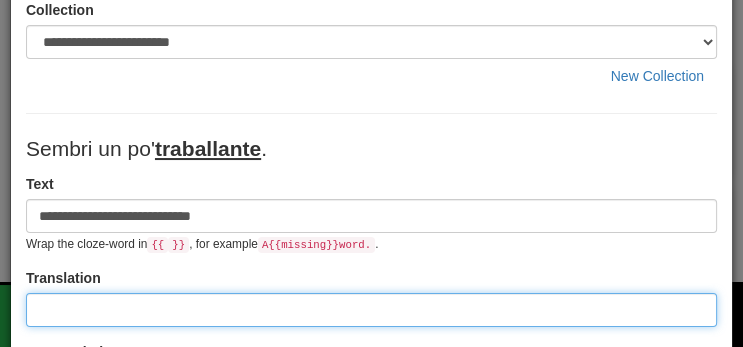 click at bounding box center [371, 310] 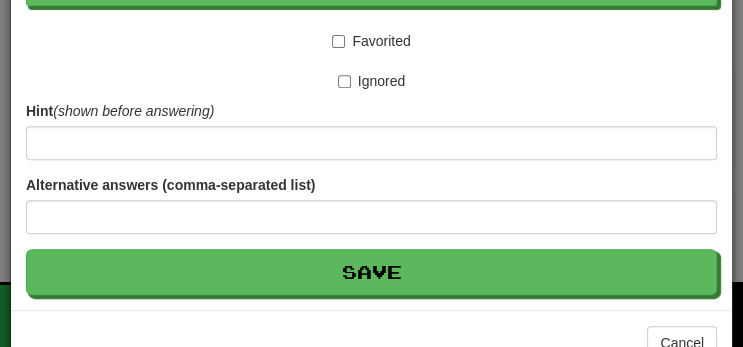 scroll, scrollTop: 623, scrollLeft: 0, axis: vertical 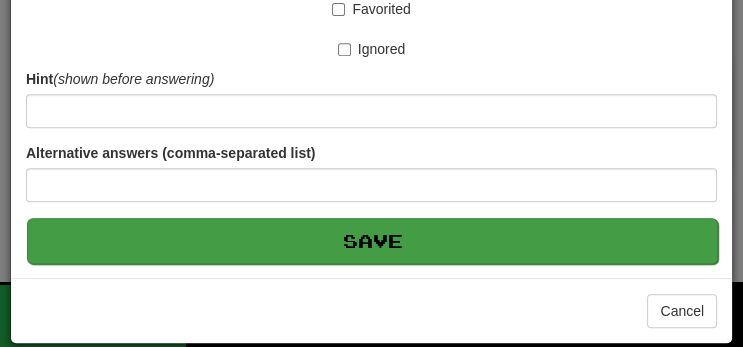 type on "**********" 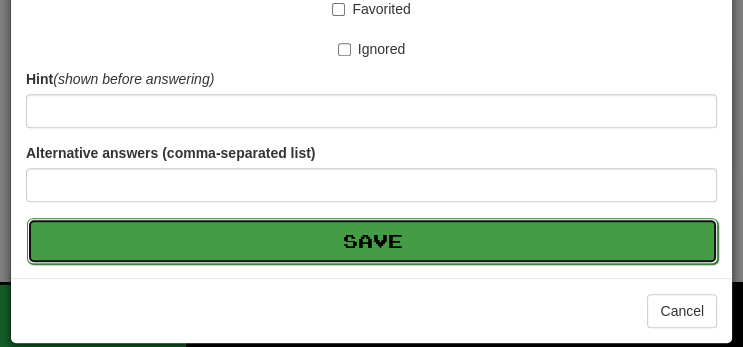 click on "Save" at bounding box center (372, 241) 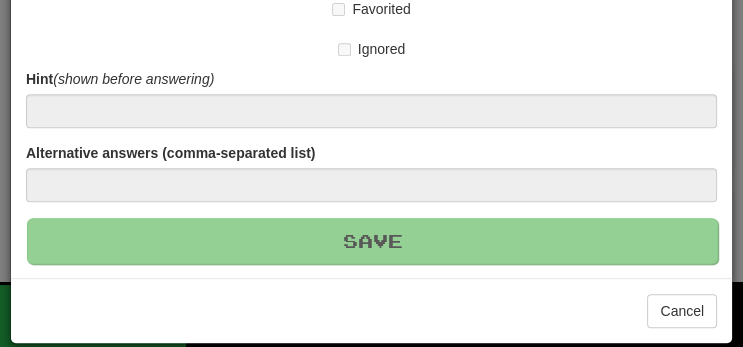 type 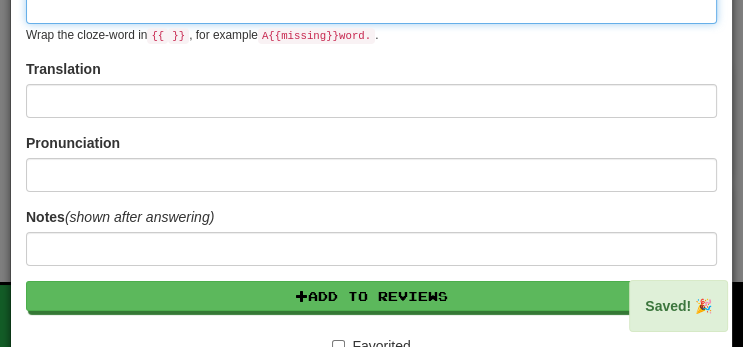 scroll, scrollTop: 0, scrollLeft: 0, axis: both 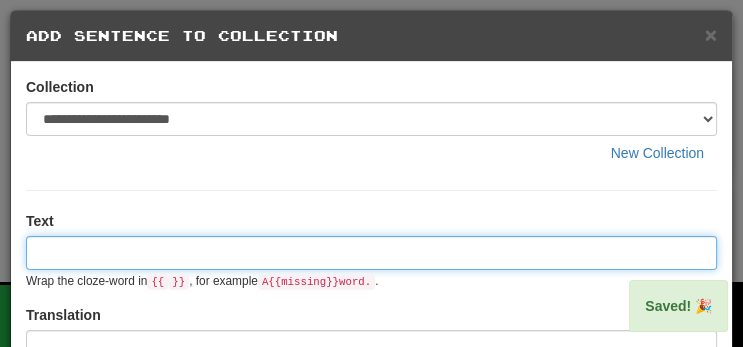click at bounding box center [371, 253] 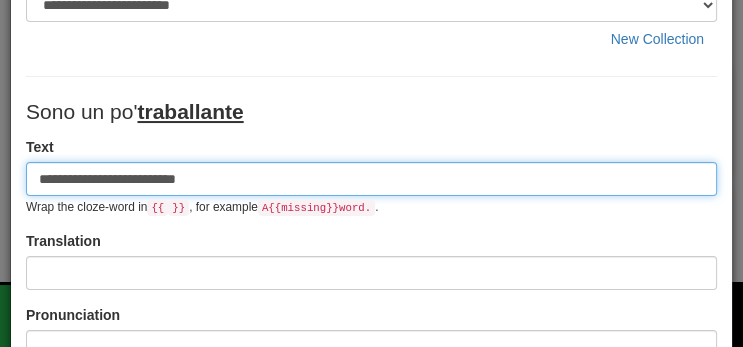 scroll, scrollTop: 115, scrollLeft: 0, axis: vertical 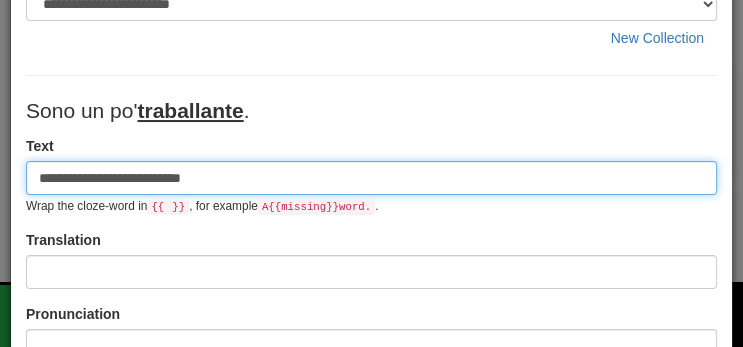 type on "**********" 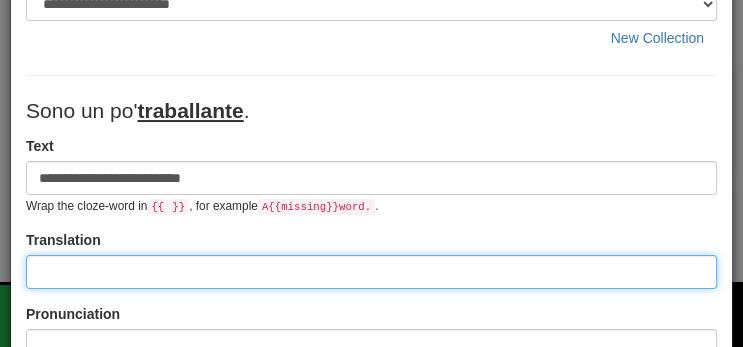 click at bounding box center (371, 272) 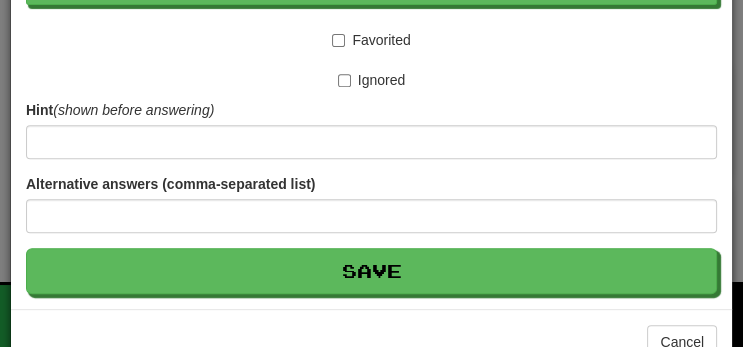 scroll, scrollTop: 623, scrollLeft: 0, axis: vertical 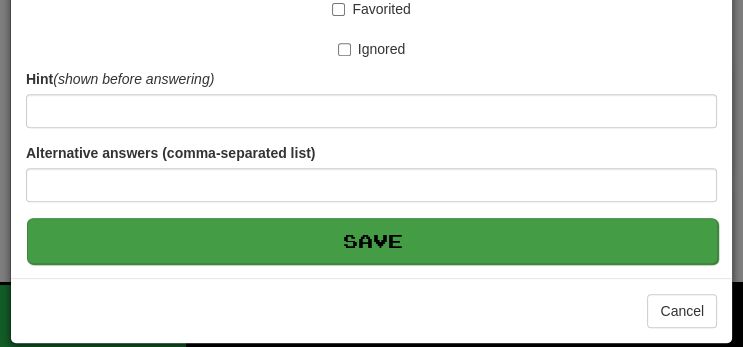 type on "**********" 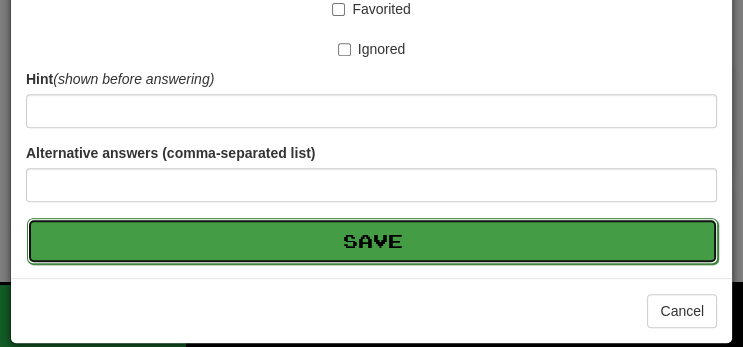 click on "Save" at bounding box center [372, 241] 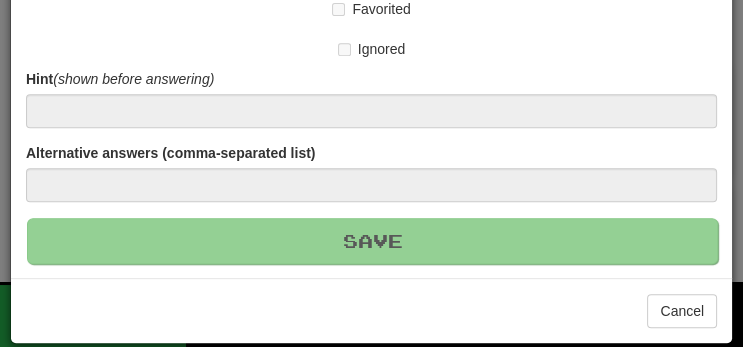 type 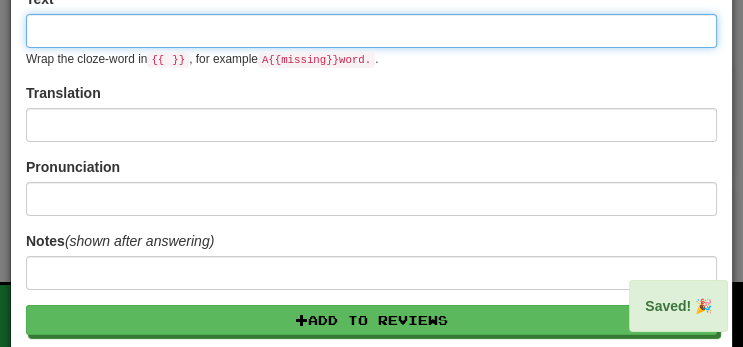 scroll, scrollTop: 0, scrollLeft: 0, axis: both 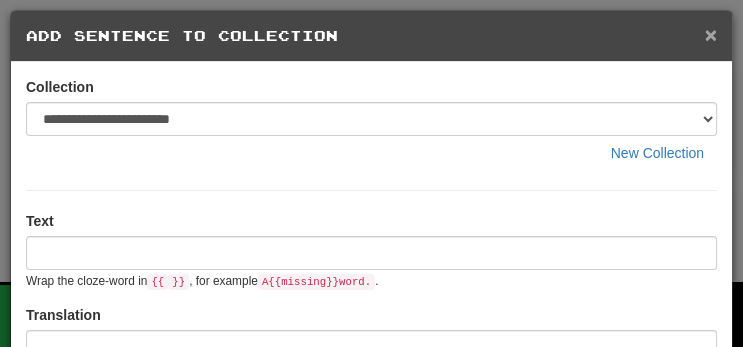 click on "×" at bounding box center [711, 34] 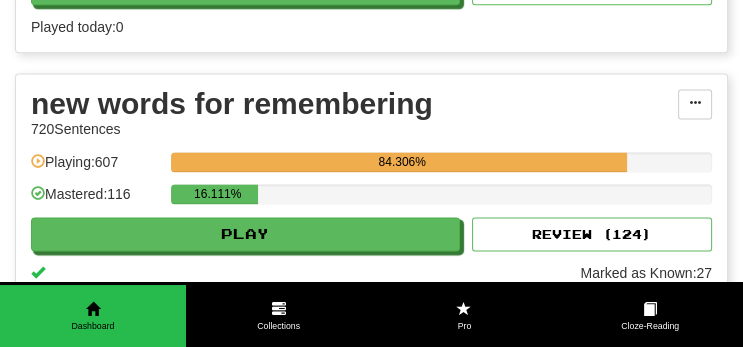 scroll, scrollTop: 7089, scrollLeft: 0, axis: vertical 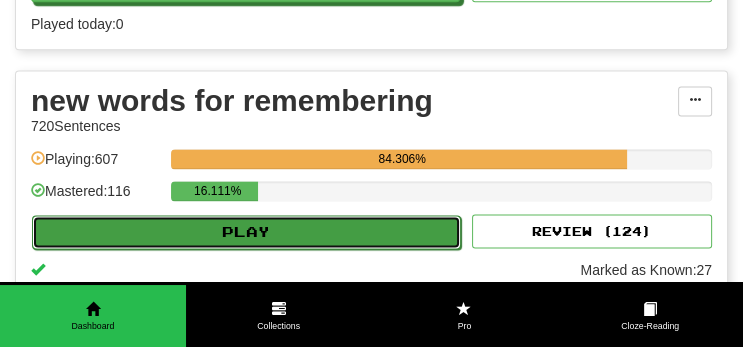 click on "Play" at bounding box center (246, 232) 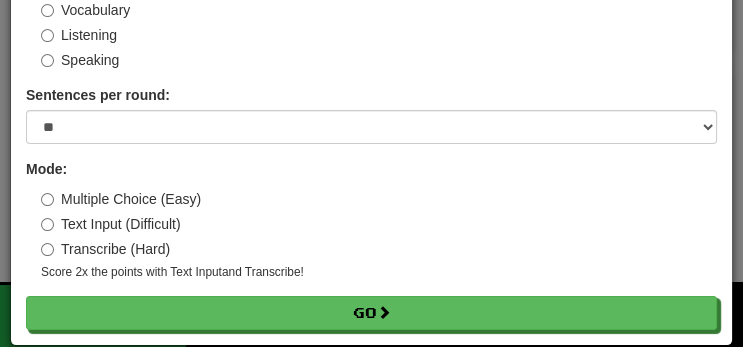 scroll, scrollTop: 144, scrollLeft: 0, axis: vertical 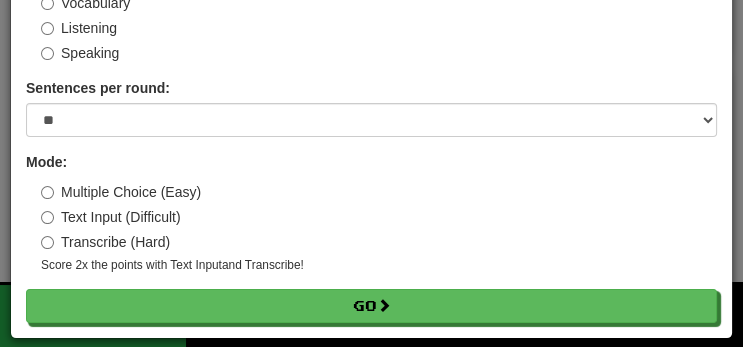 click on "Transcribe (Hard)" at bounding box center (105, 242) 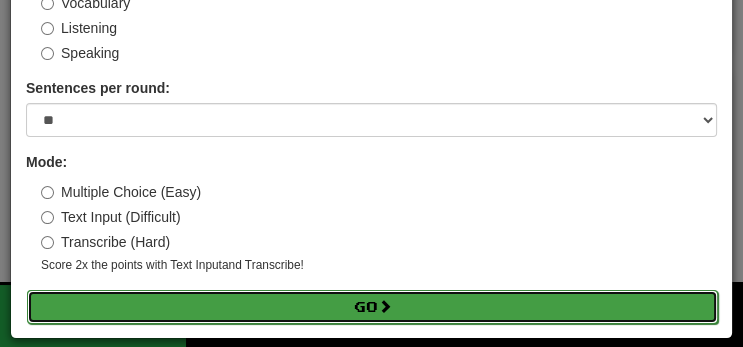 click on "Go" at bounding box center (372, 307) 